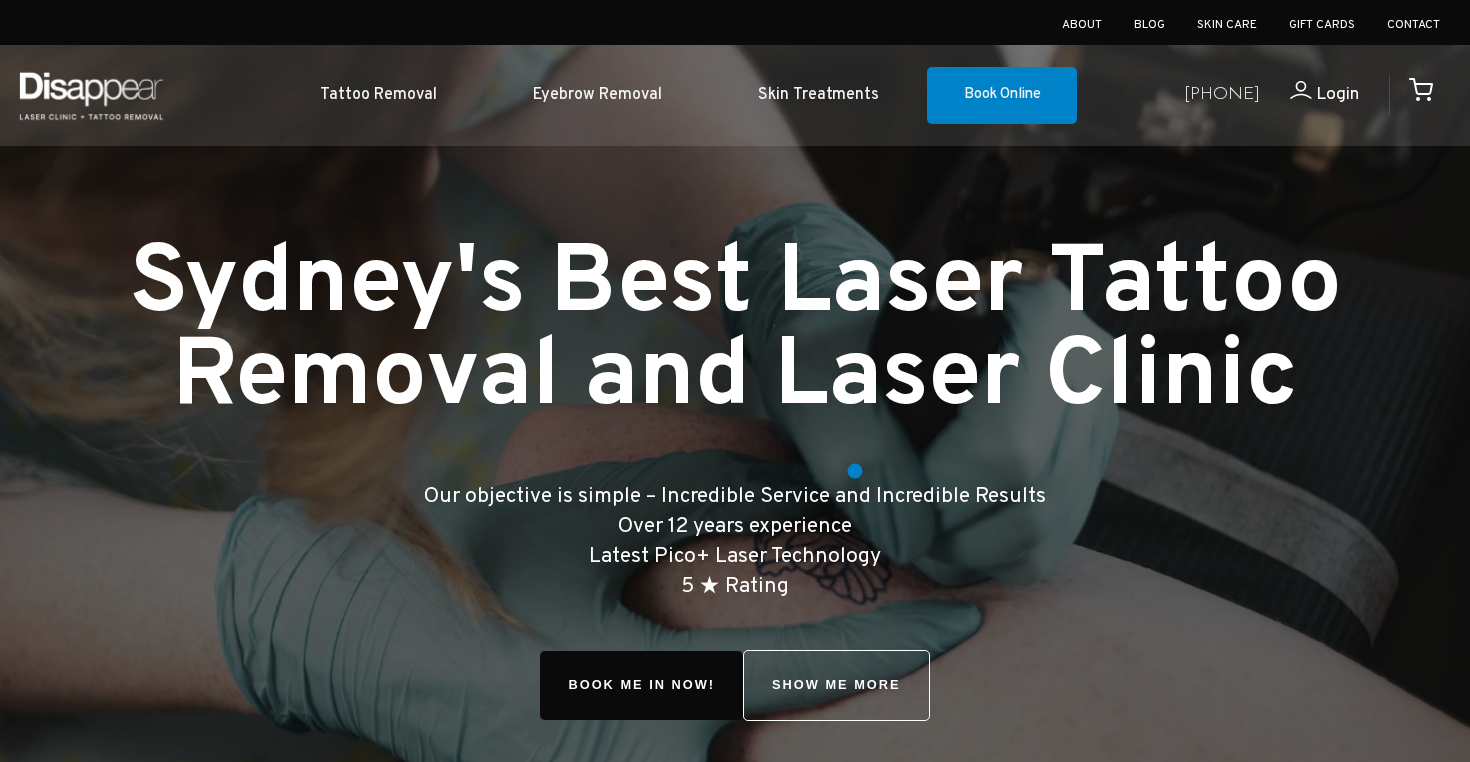 scroll, scrollTop: 0, scrollLeft: 0, axis: both 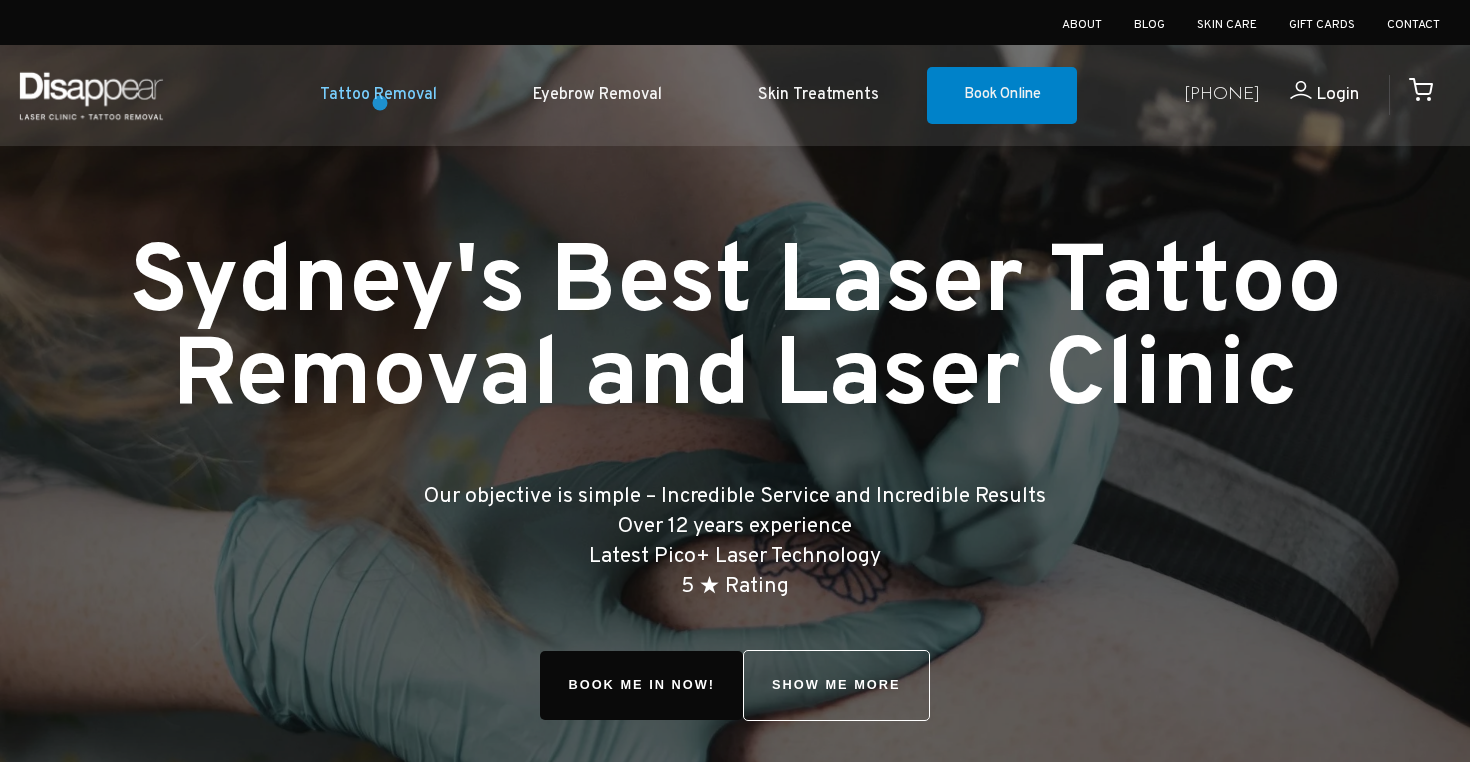 click on "Tattoo Removal" at bounding box center [378, 95] 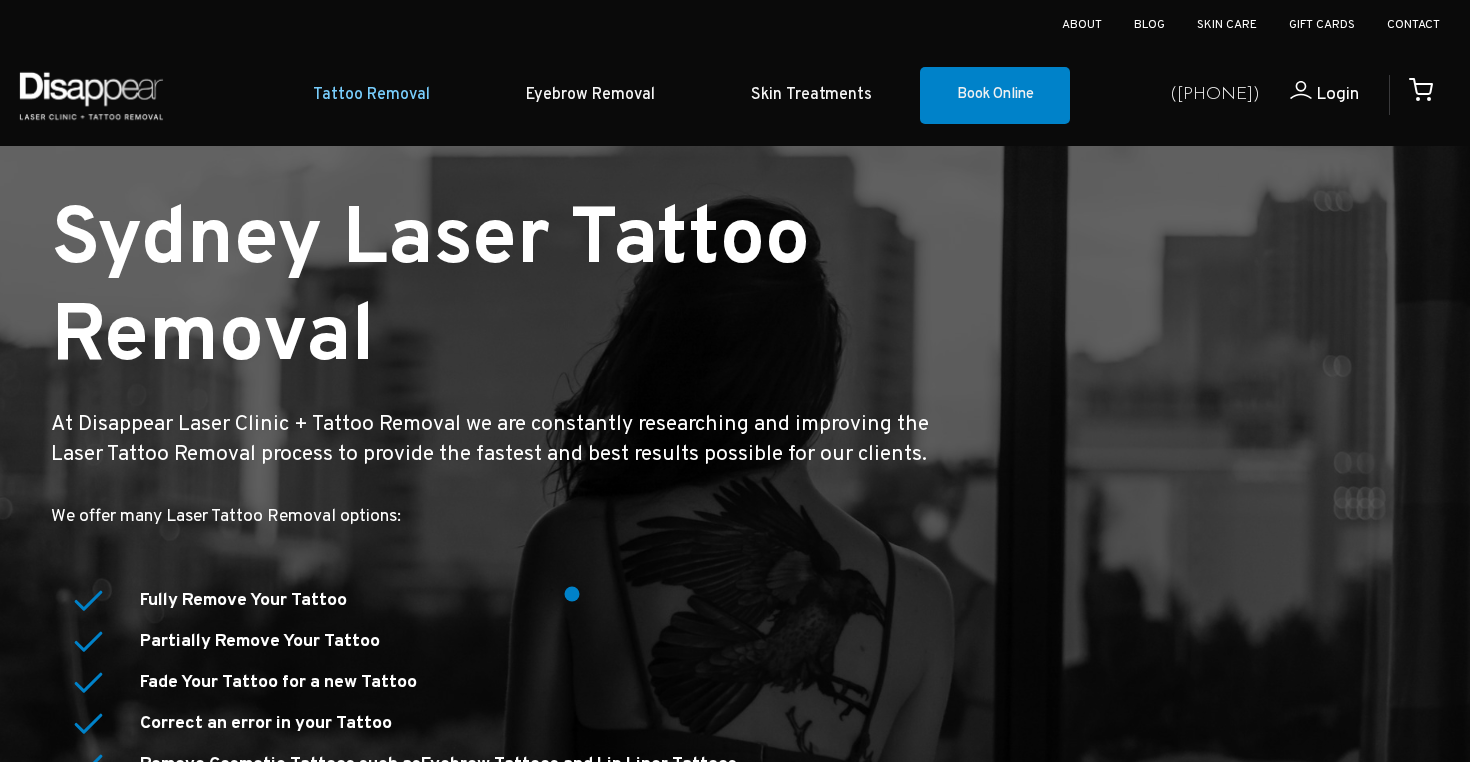 scroll, scrollTop: 231, scrollLeft: 0, axis: vertical 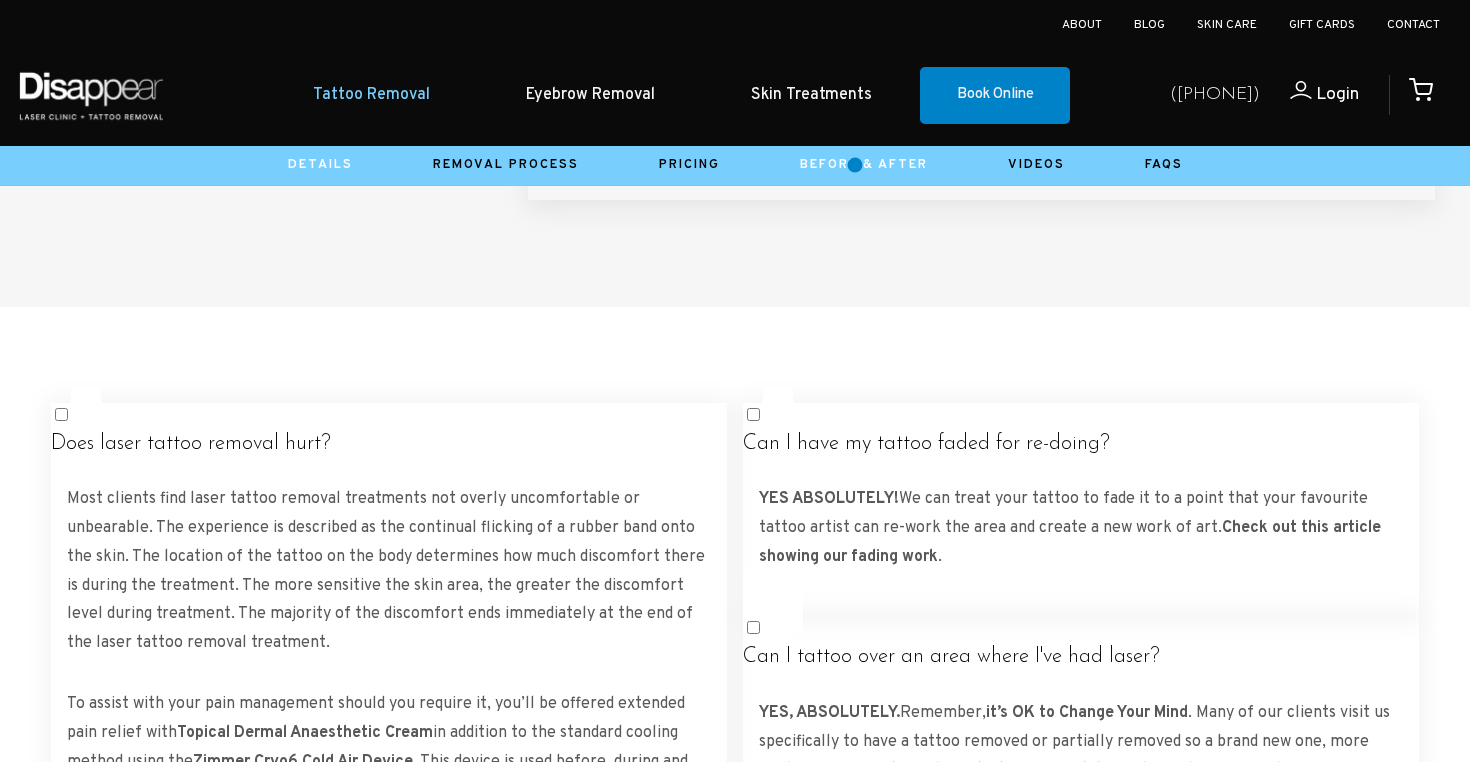 click on "Before & After" at bounding box center [864, 165] 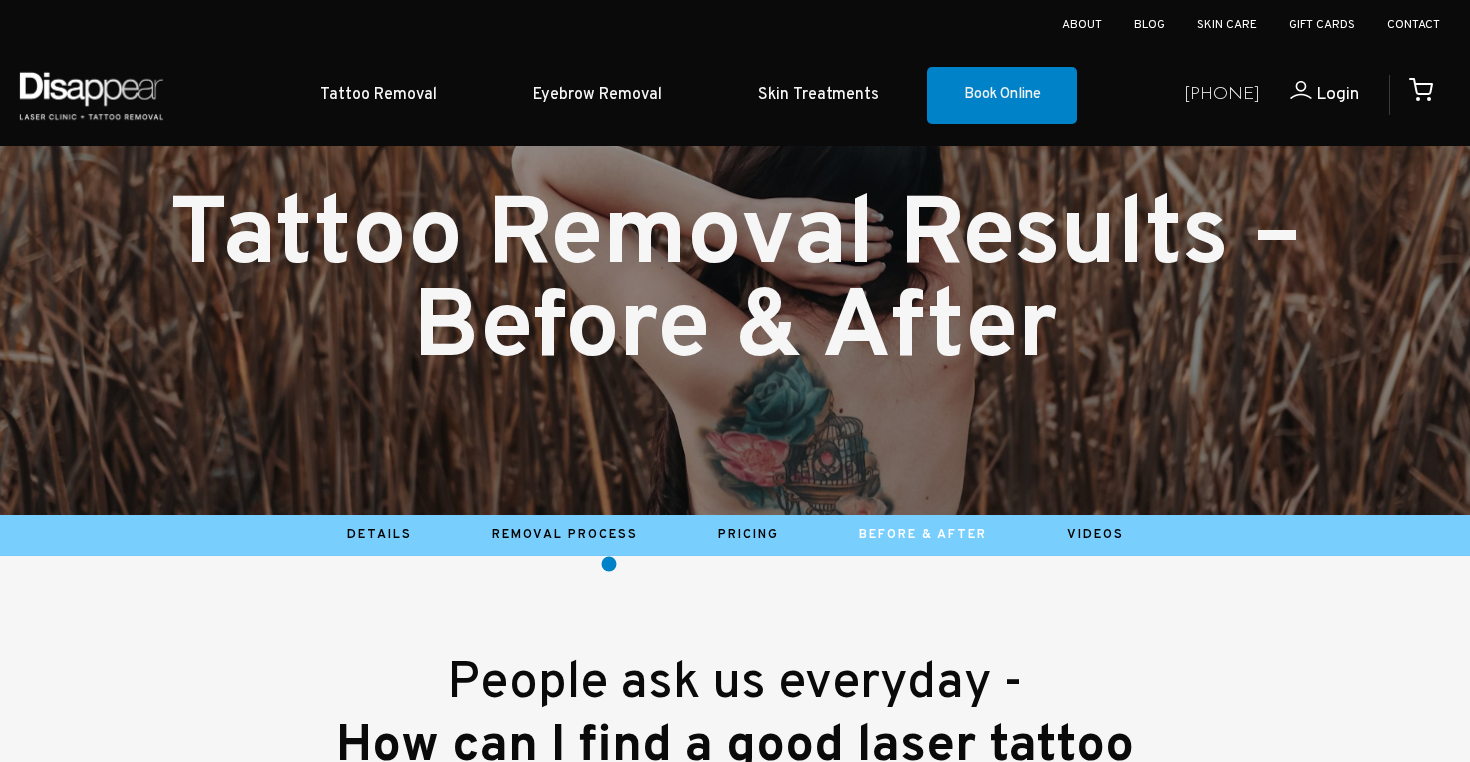 scroll, scrollTop: 323, scrollLeft: 0, axis: vertical 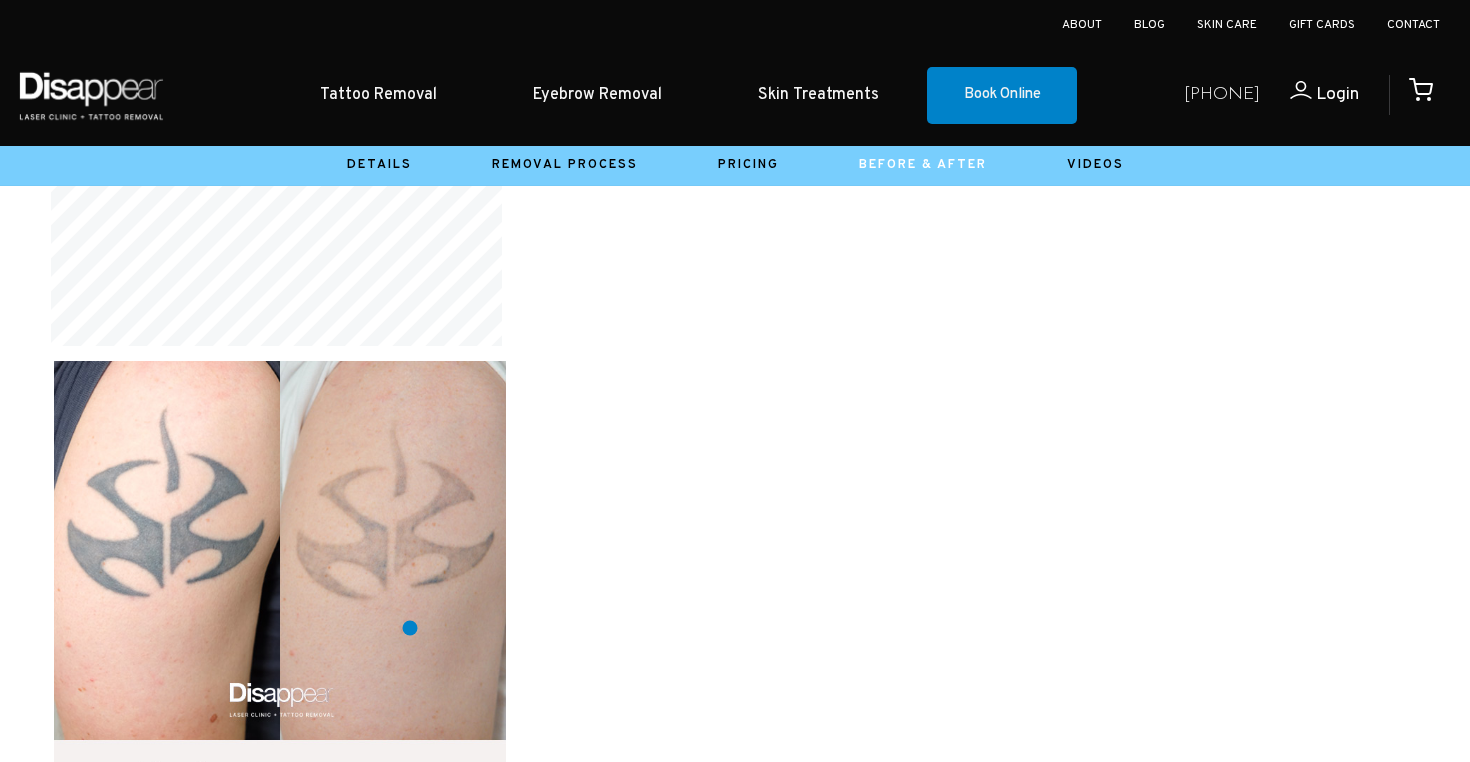 click at bounding box center [276, 19144] 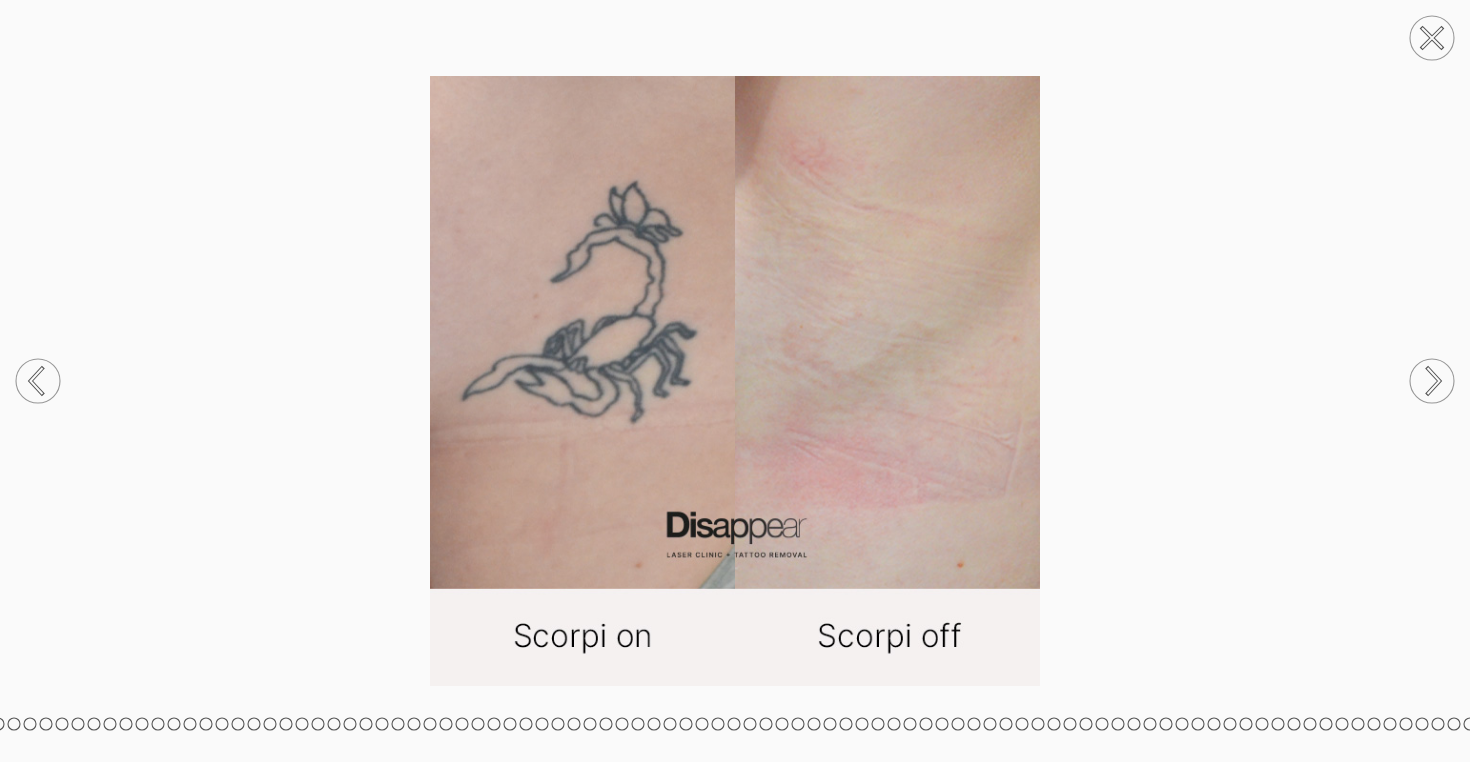 click 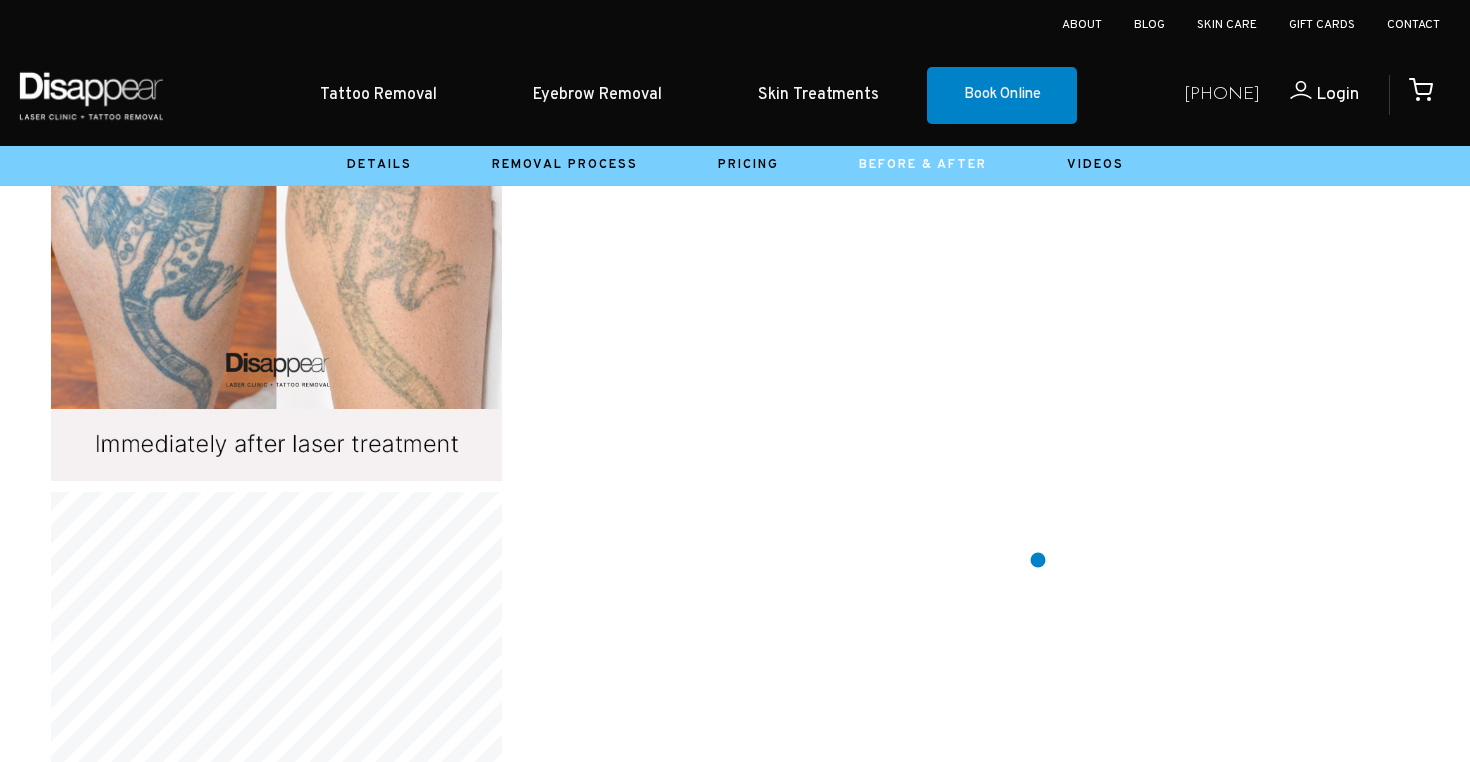 scroll, scrollTop: 12852, scrollLeft: 0, axis: vertical 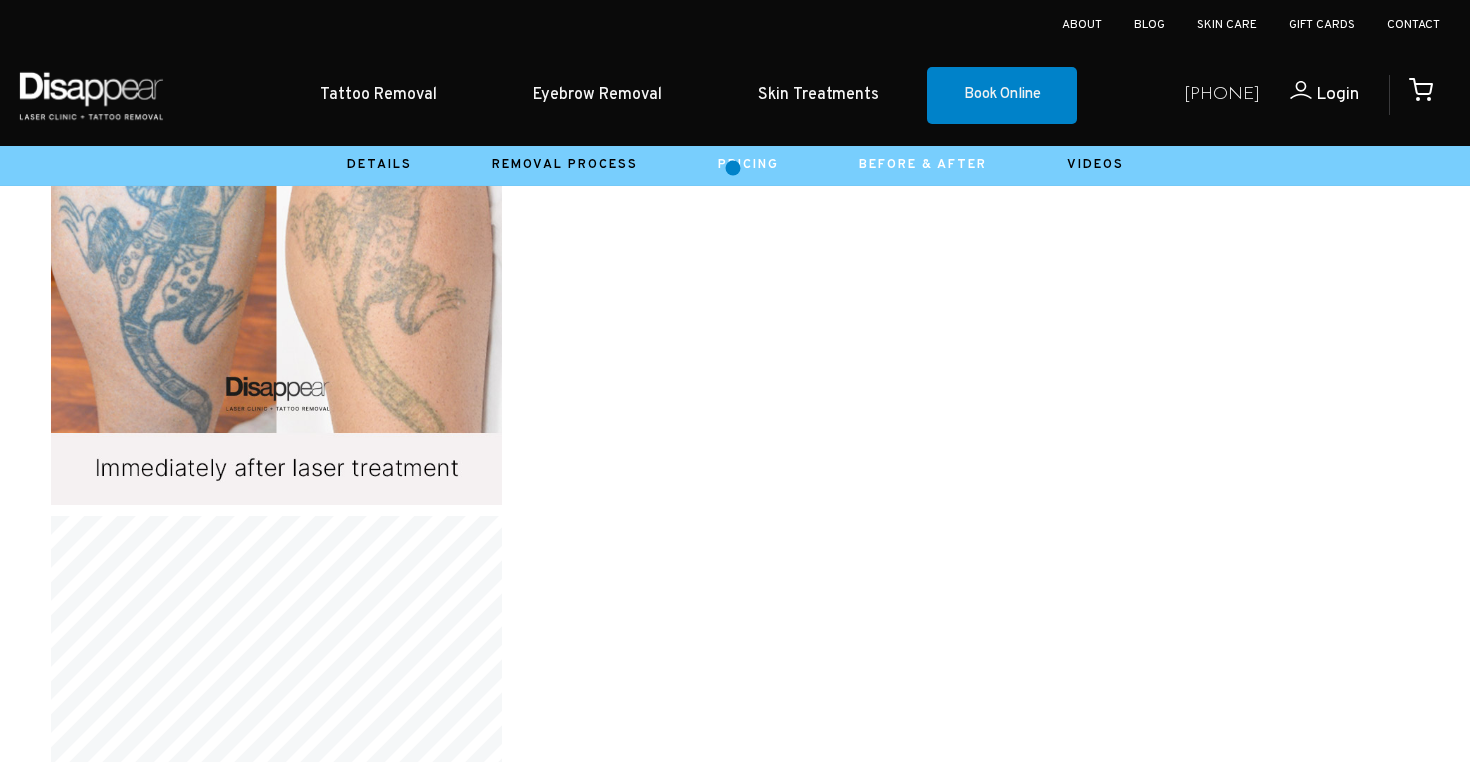 click on "Pricing" at bounding box center (748, 165) 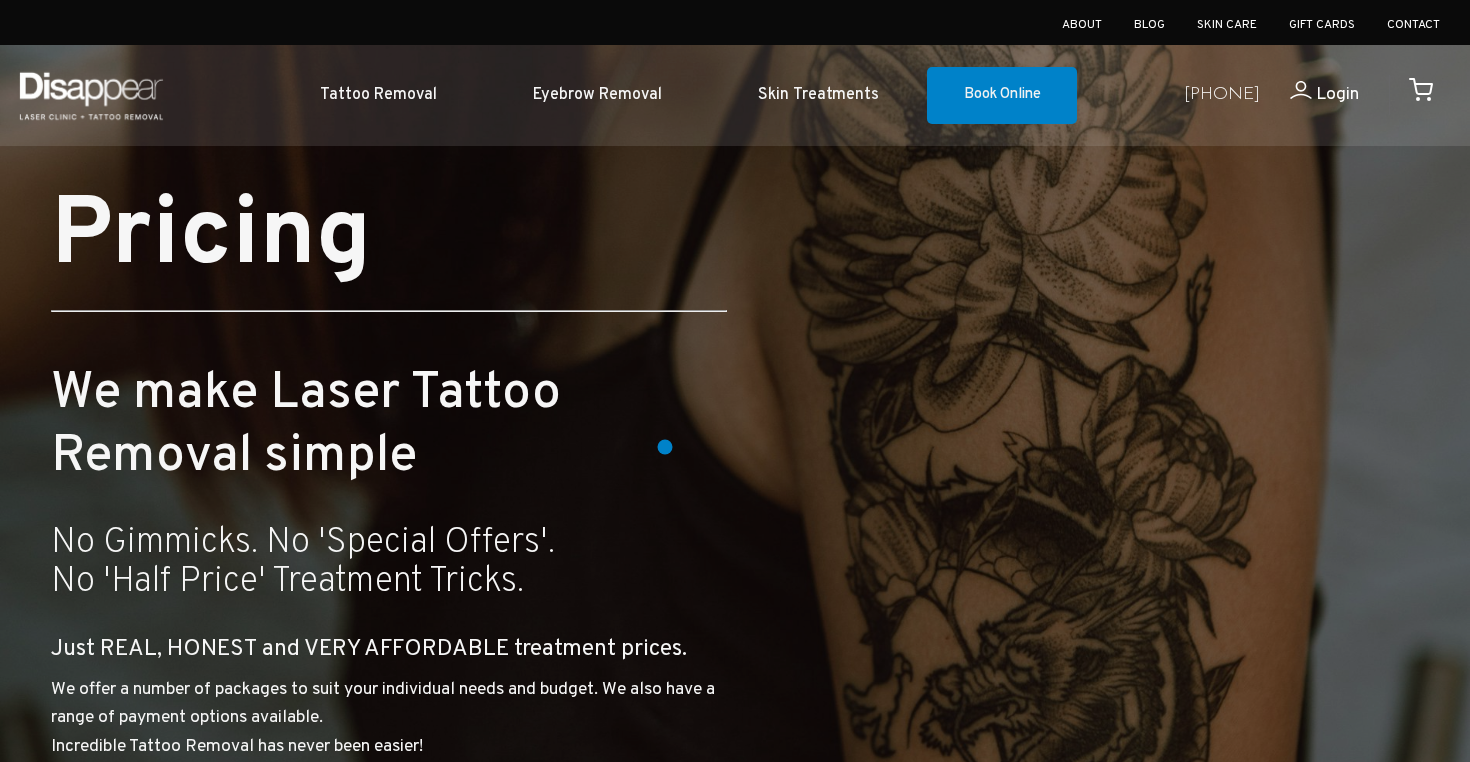scroll, scrollTop: 0, scrollLeft: 0, axis: both 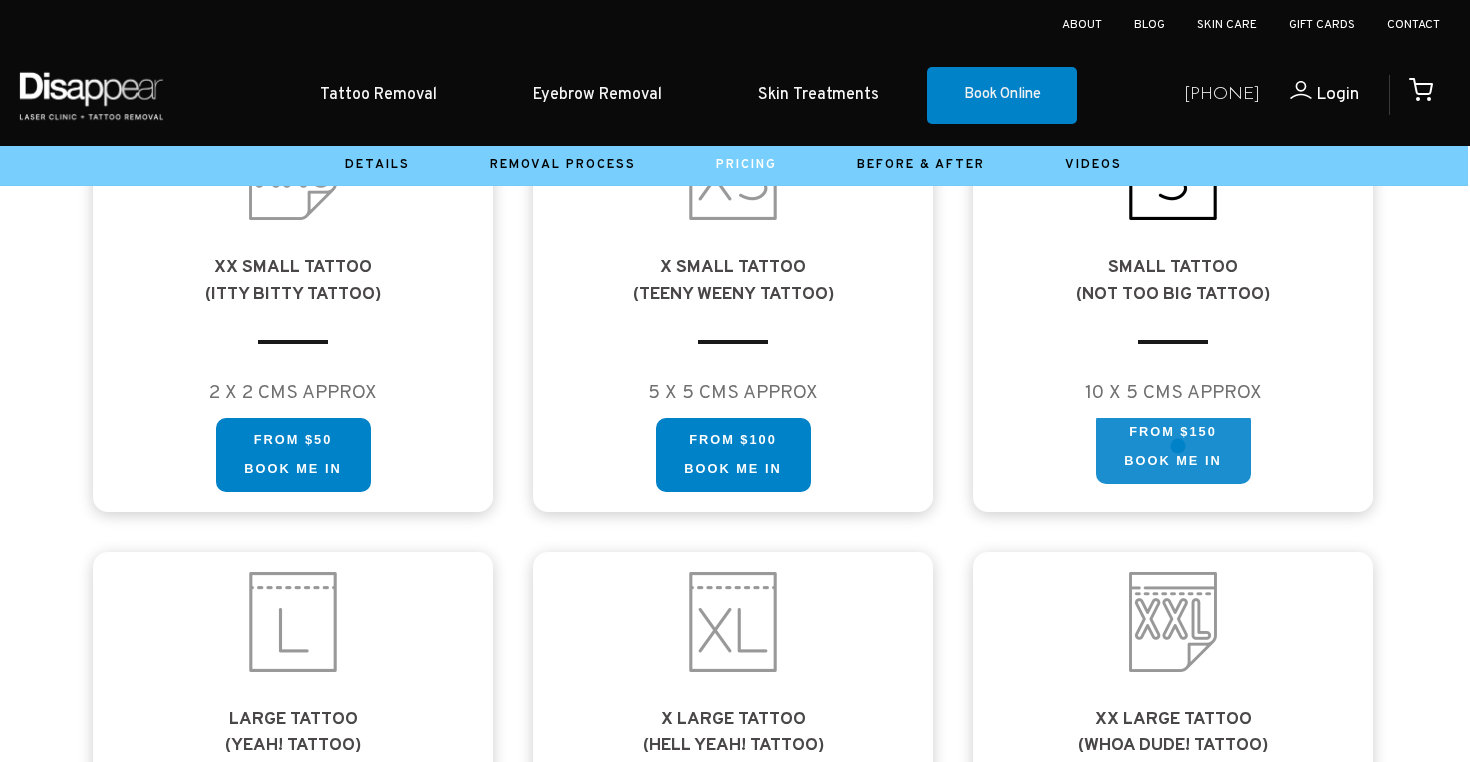 click on "FROM $150
Book me in" at bounding box center (1173, 447) 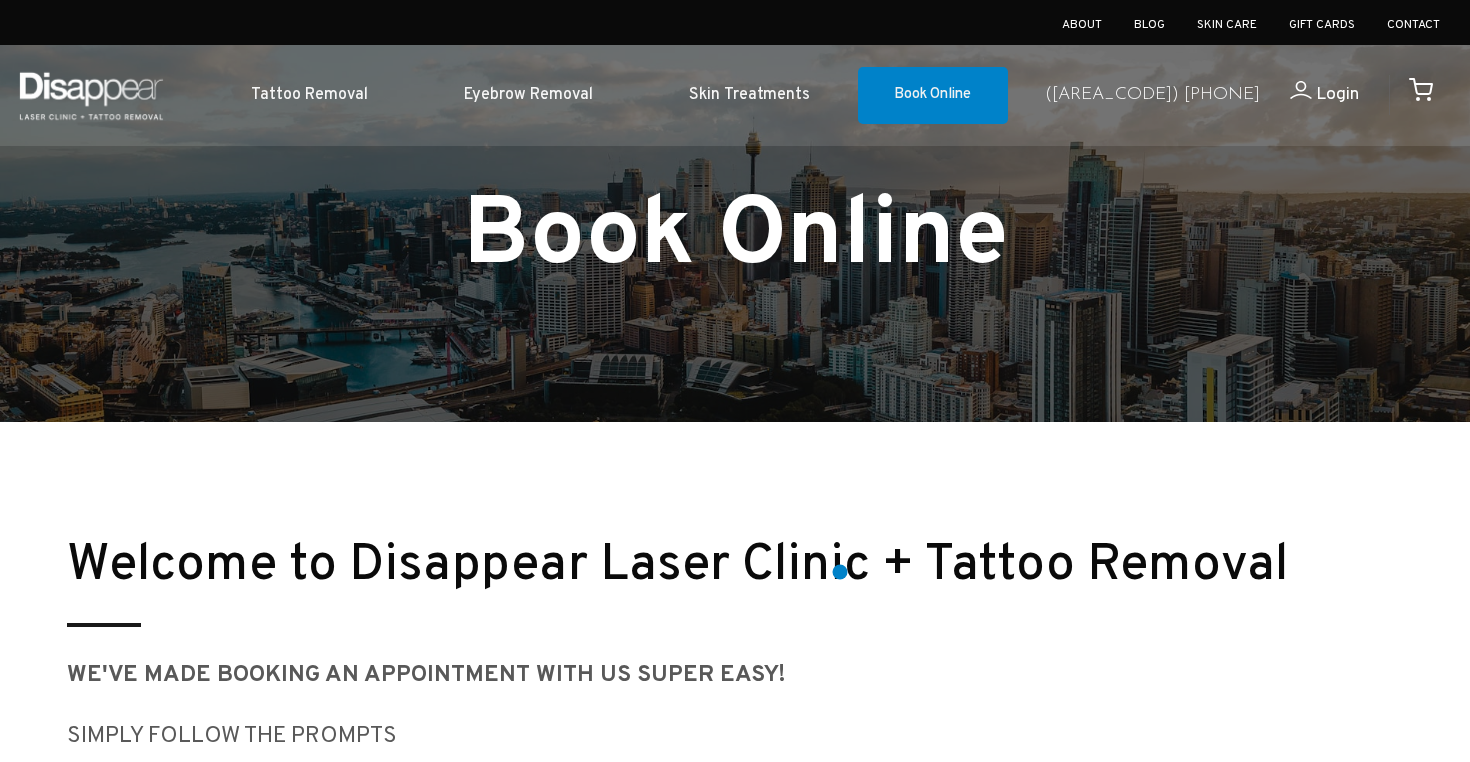 scroll, scrollTop: 0, scrollLeft: 0, axis: both 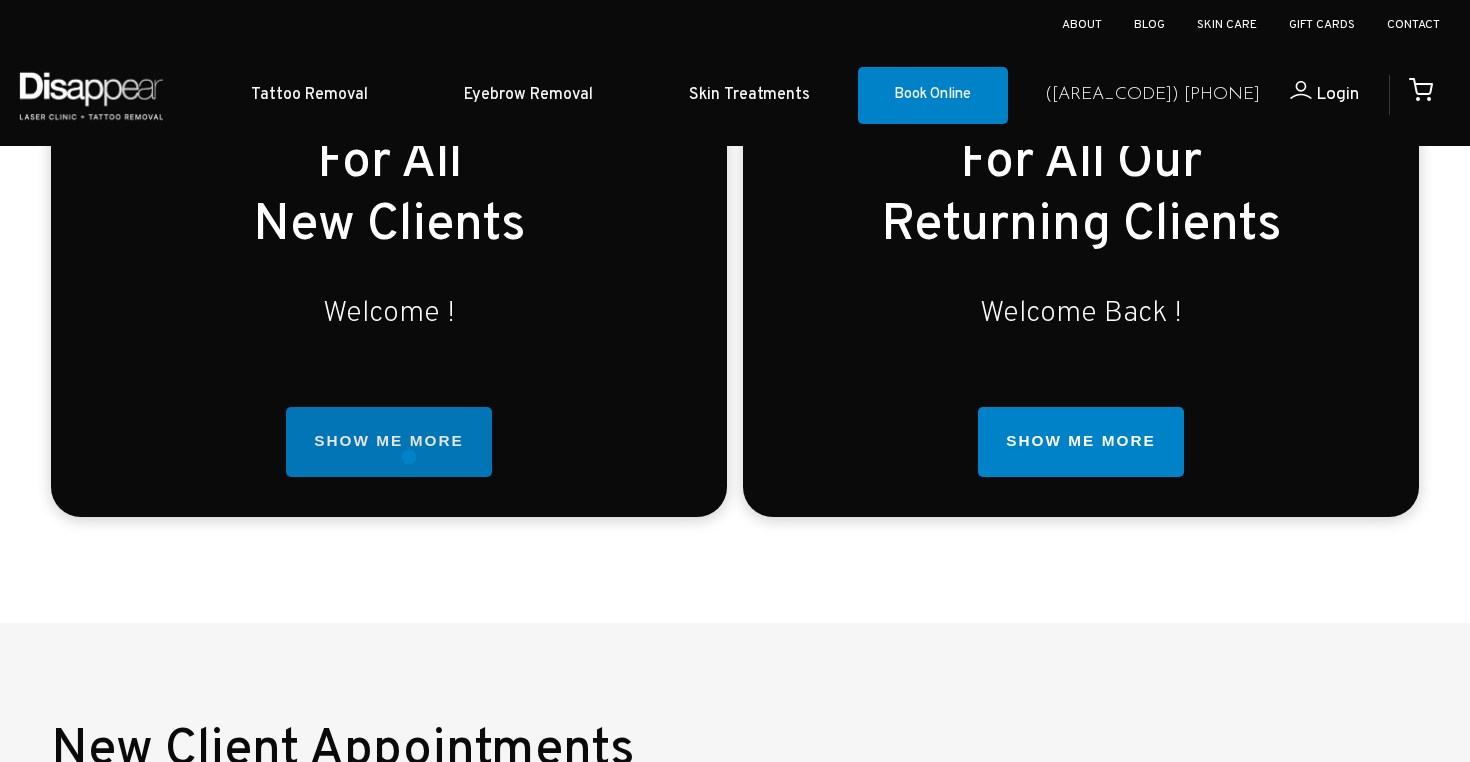 click on "SHOW
ME MORE" at bounding box center (388, 442) 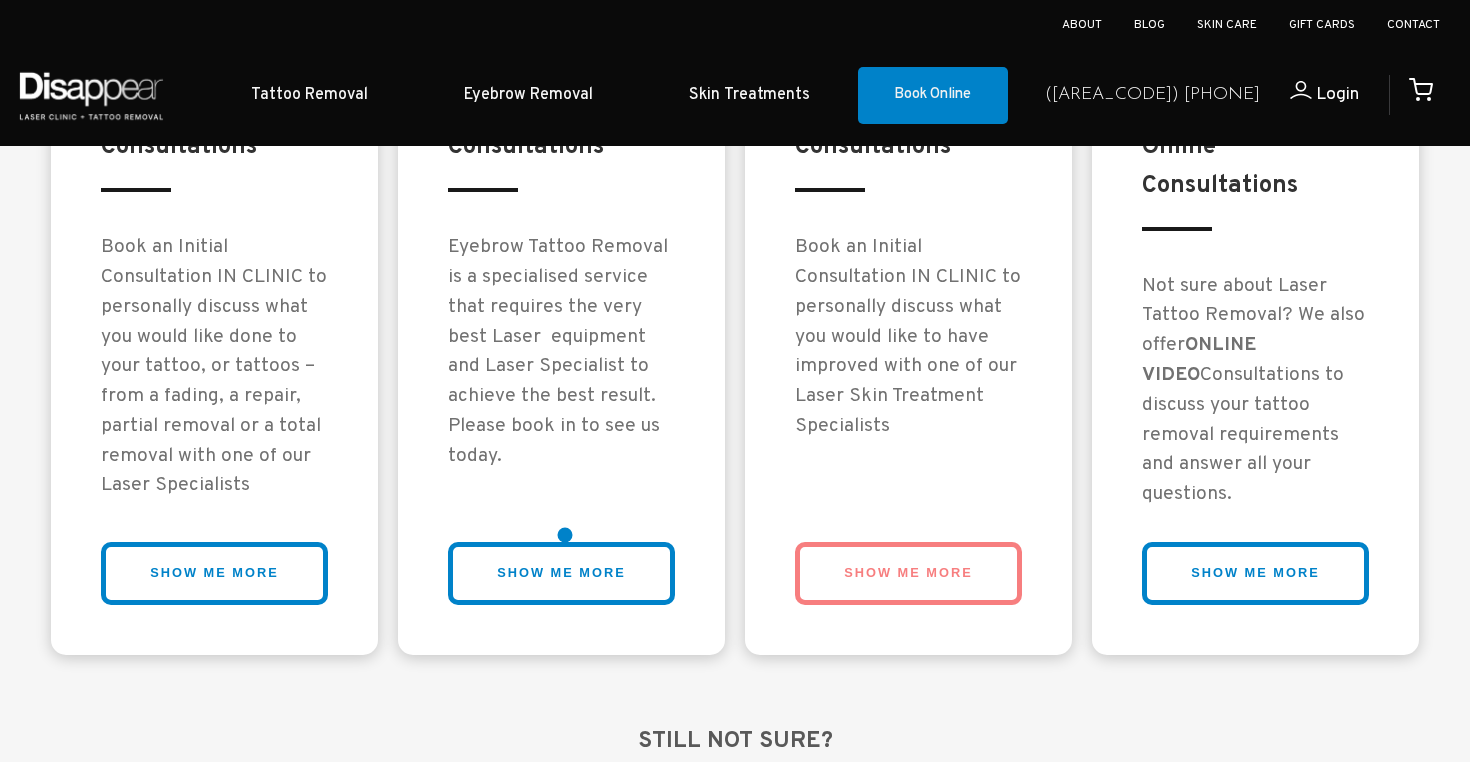 scroll, scrollTop: 1834, scrollLeft: 0, axis: vertical 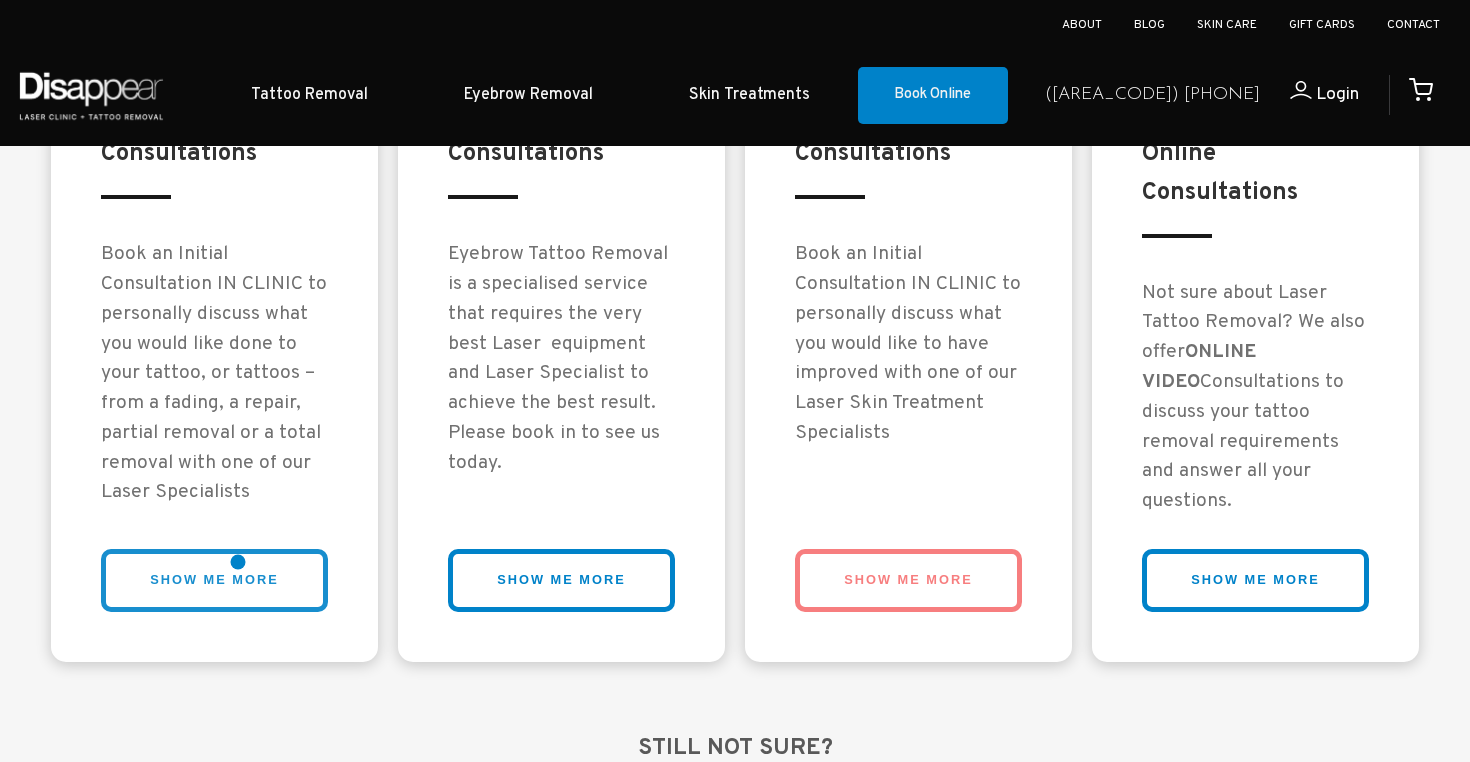 click on "SHOW
ME MORE" at bounding box center (214, 580) 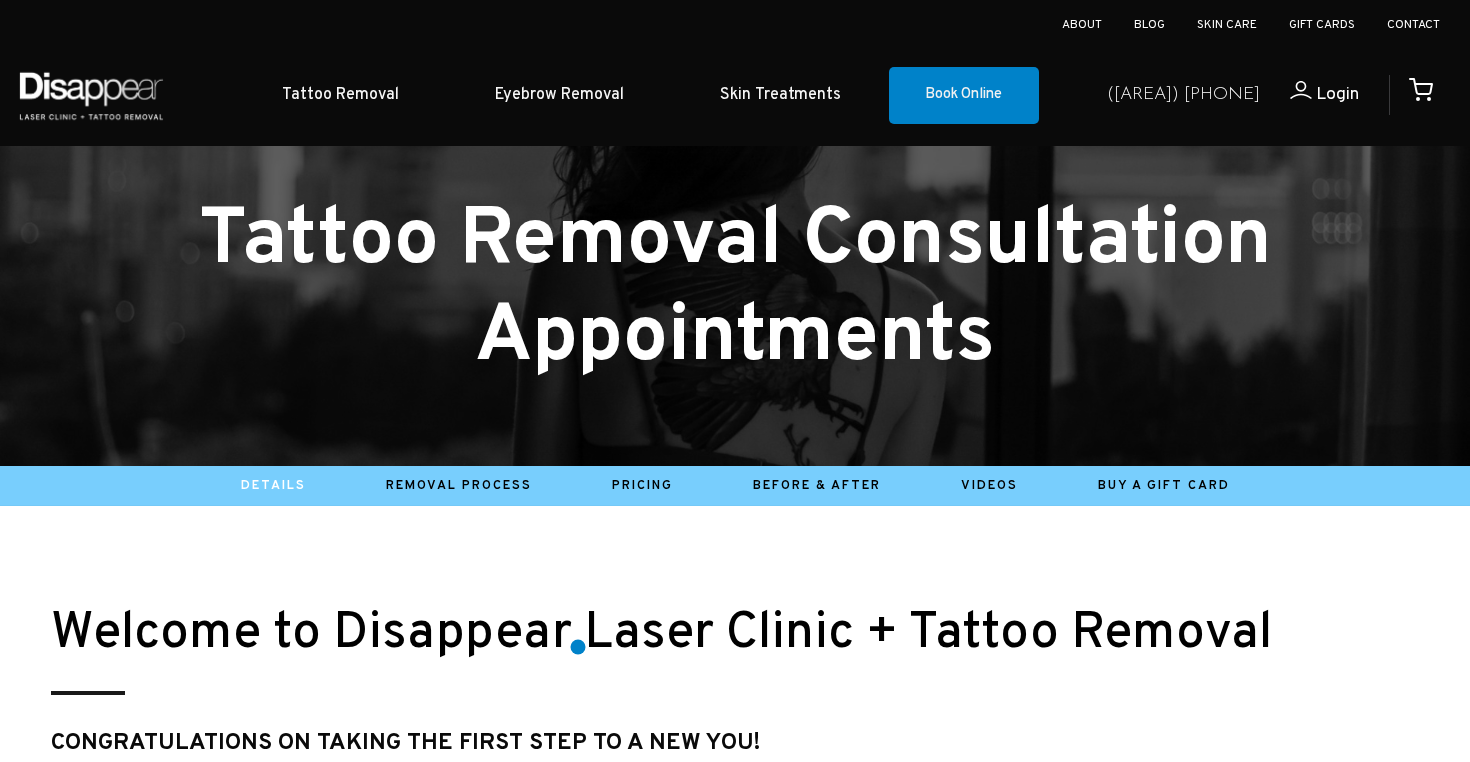 scroll, scrollTop: 448, scrollLeft: 0, axis: vertical 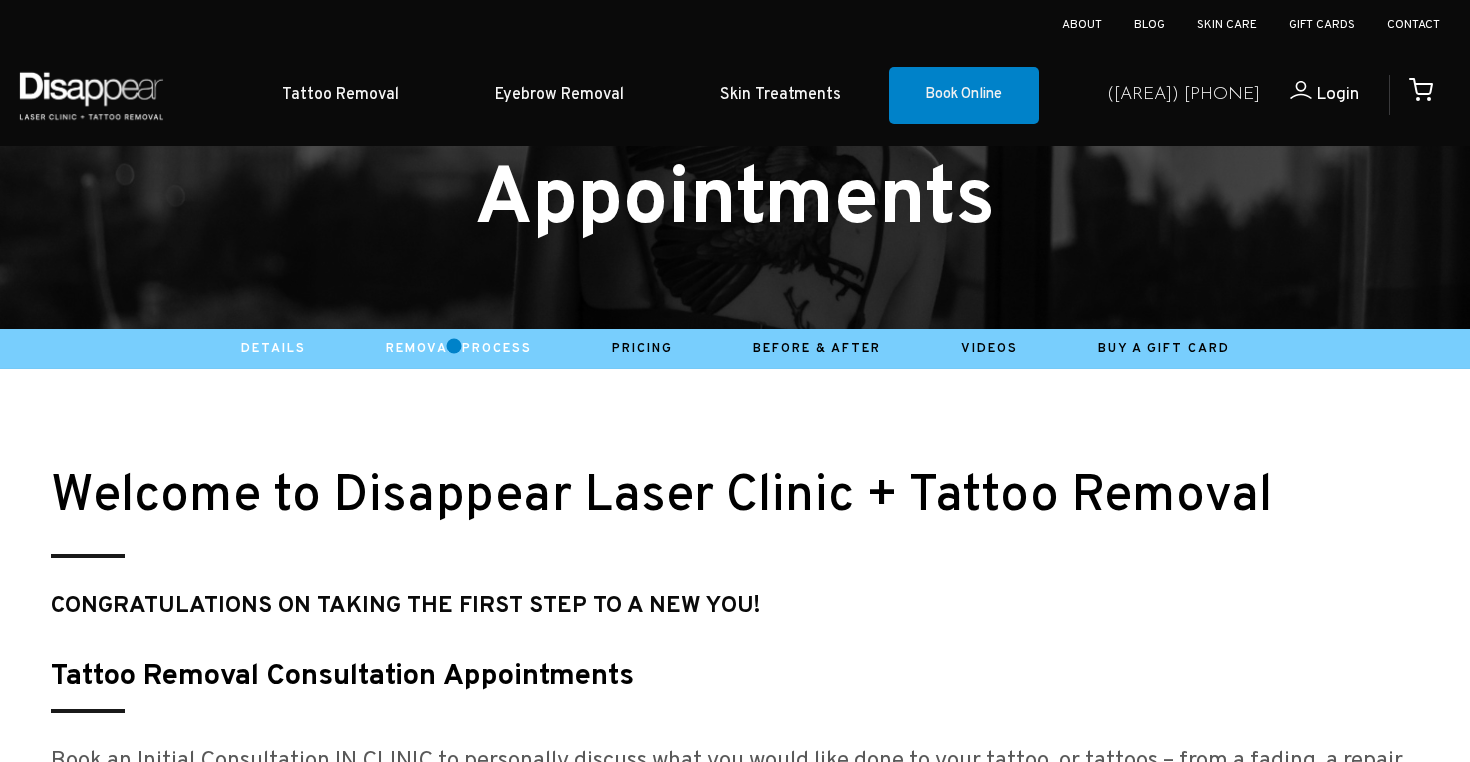 click on "Removal Process" at bounding box center [459, 349] 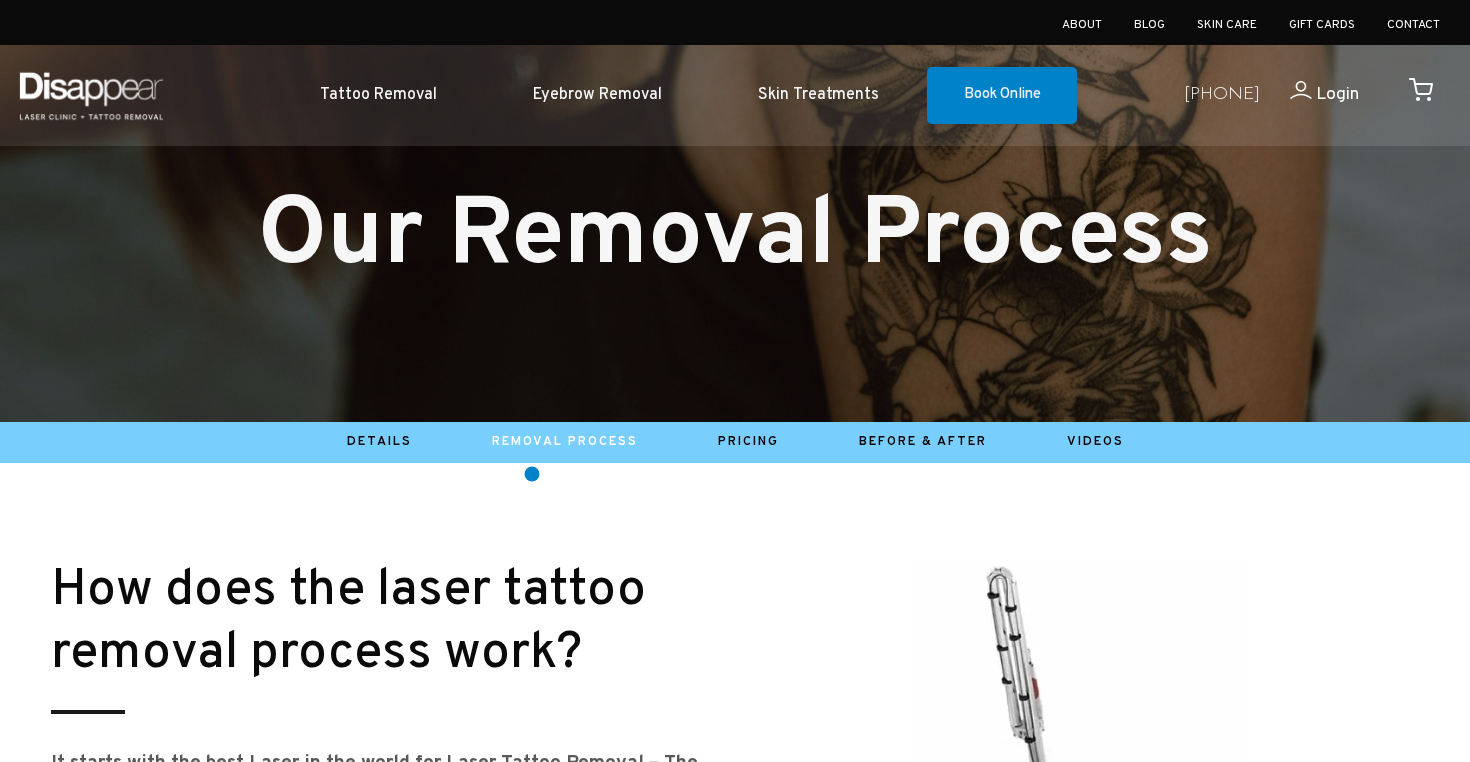 scroll, scrollTop: 0, scrollLeft: 0, axis: both 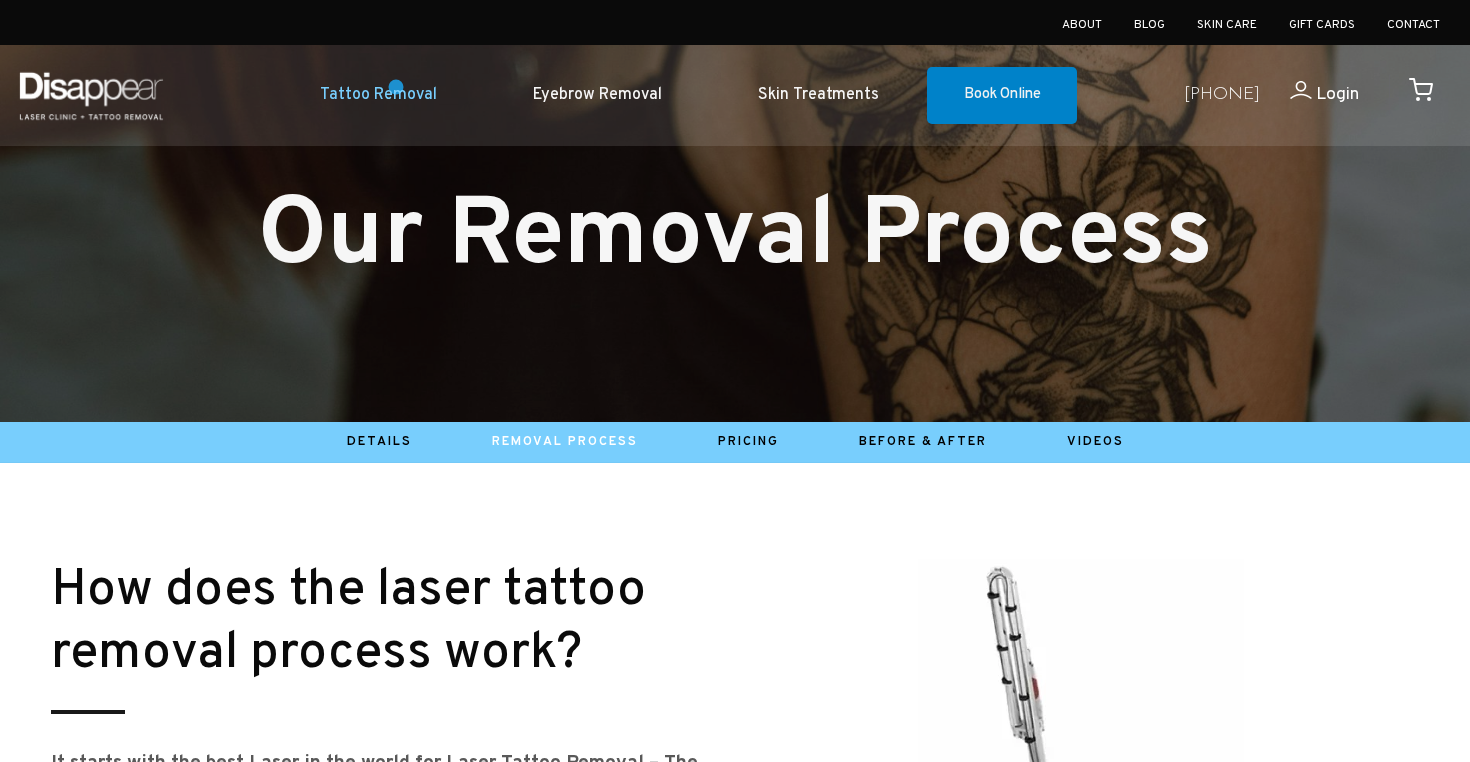 click on "Tattoo Removal" at bounding box center [378, 95] 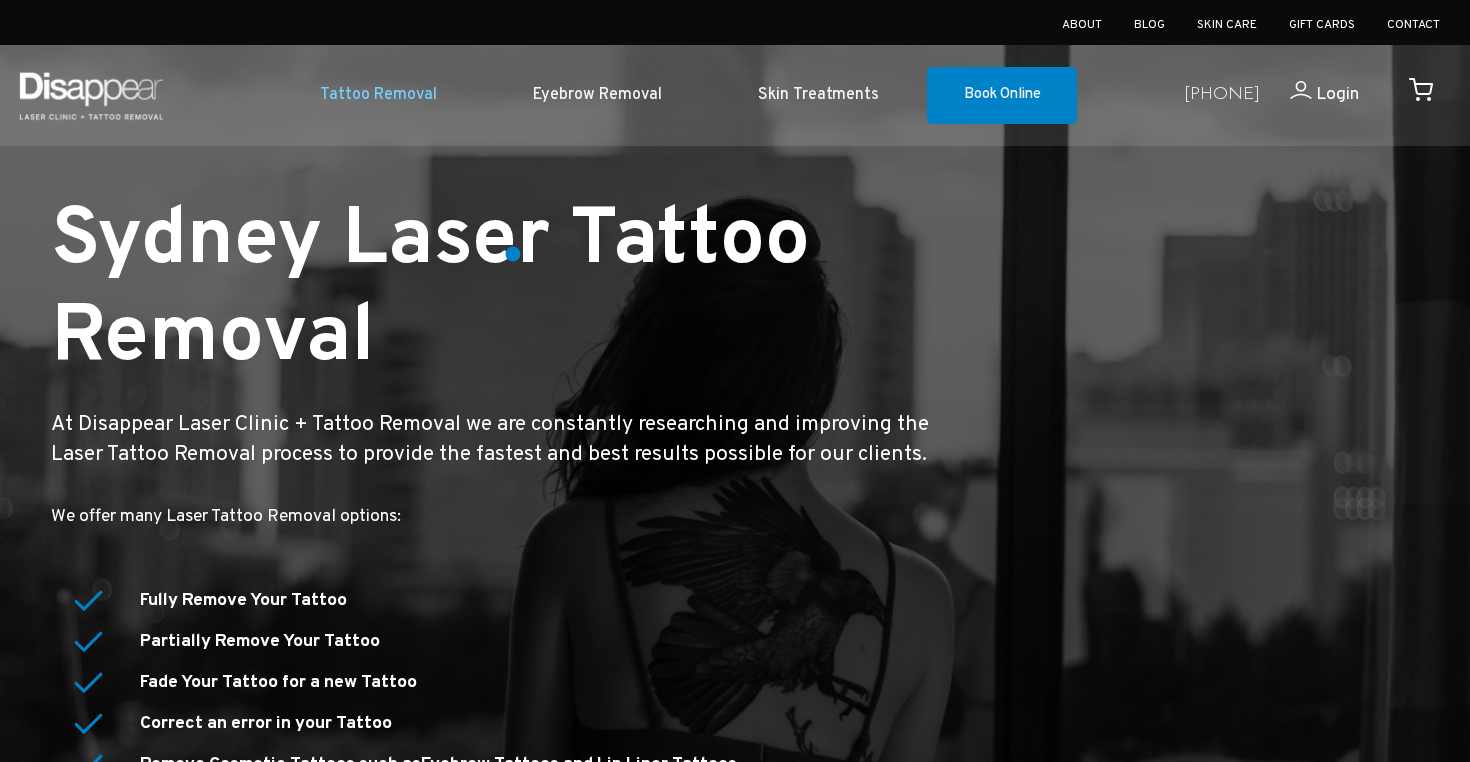 scroll, scrollTop: 0, scrollLeft: 0, axis: both 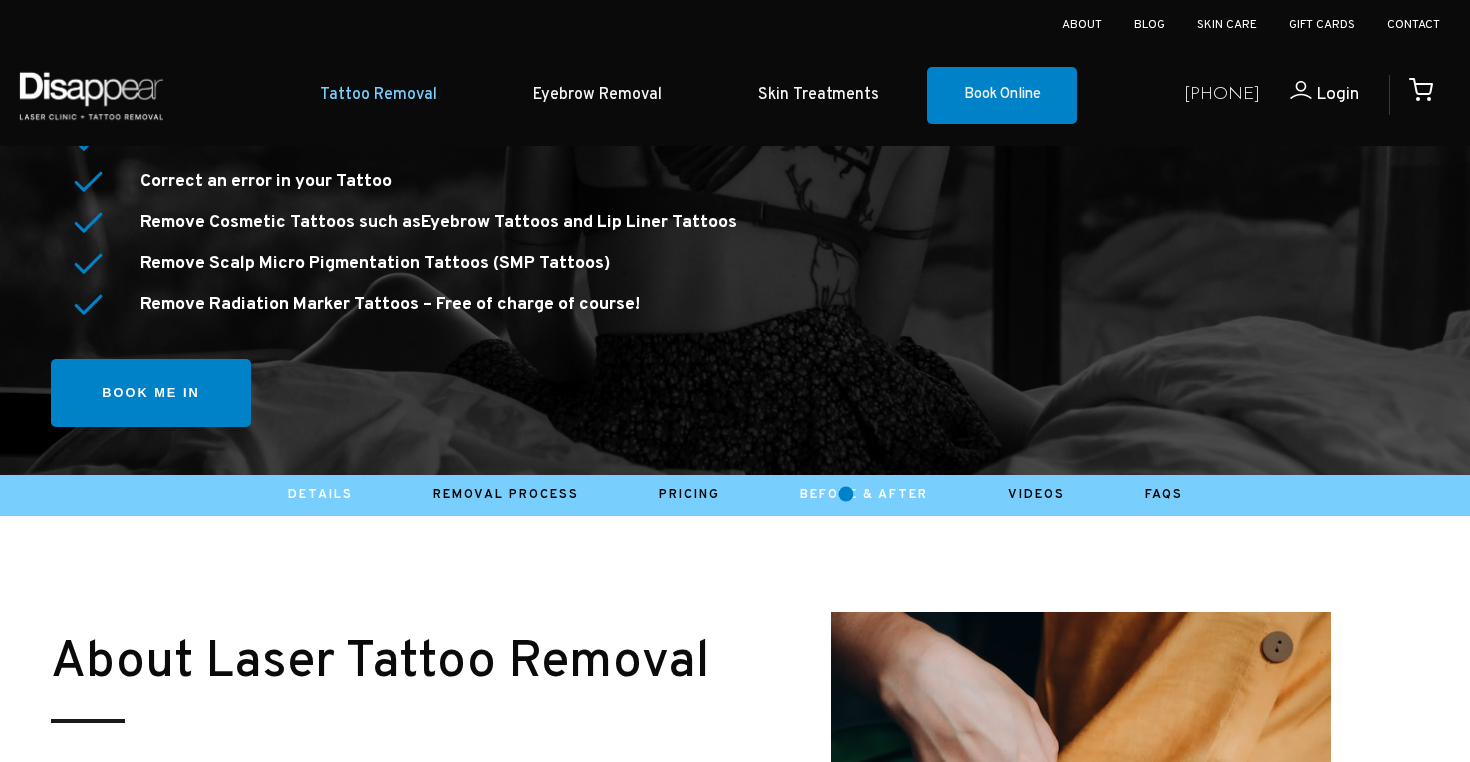 click on "Before & After" at bounding box center (864, 495) 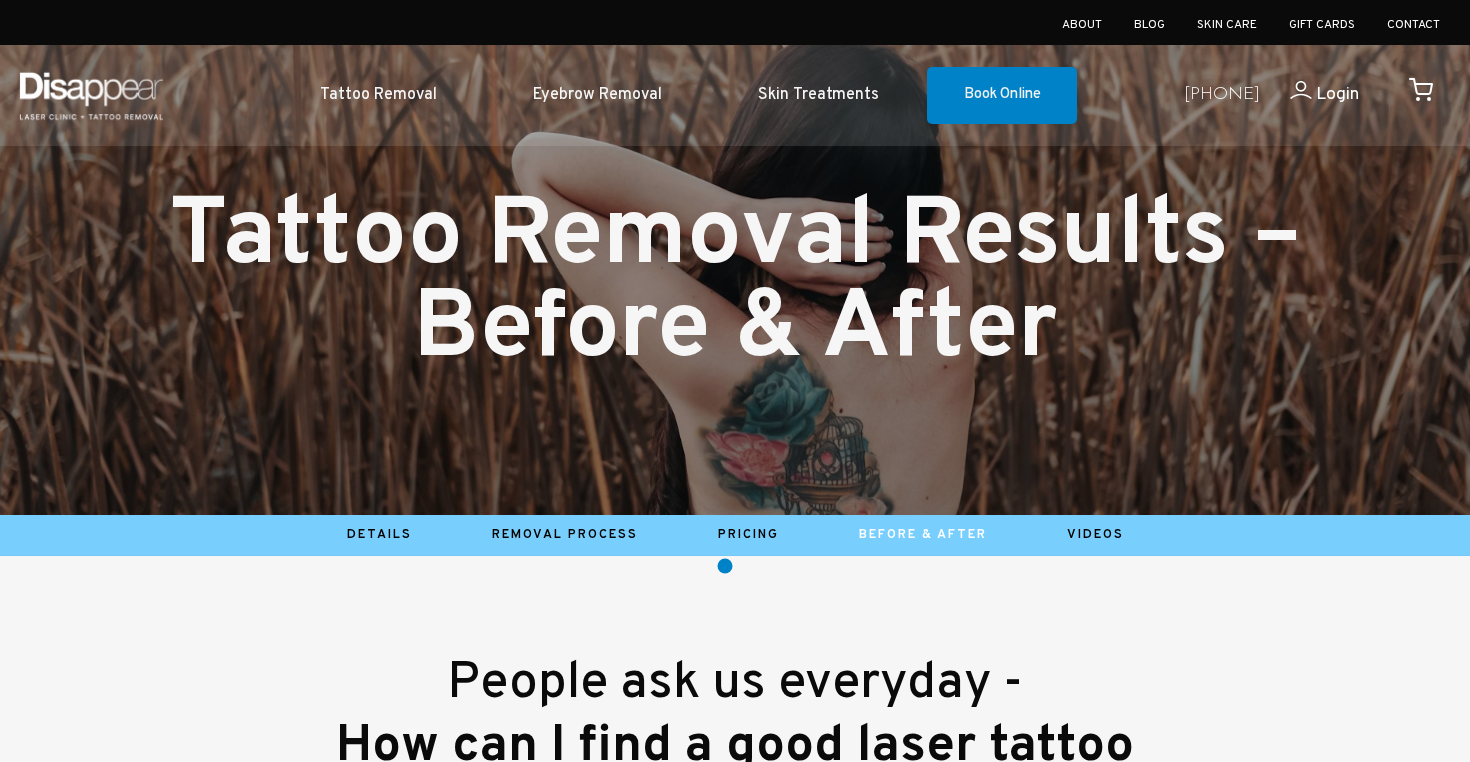 scroll, scrollTop: 0, scrollLeft: 0, axis: both 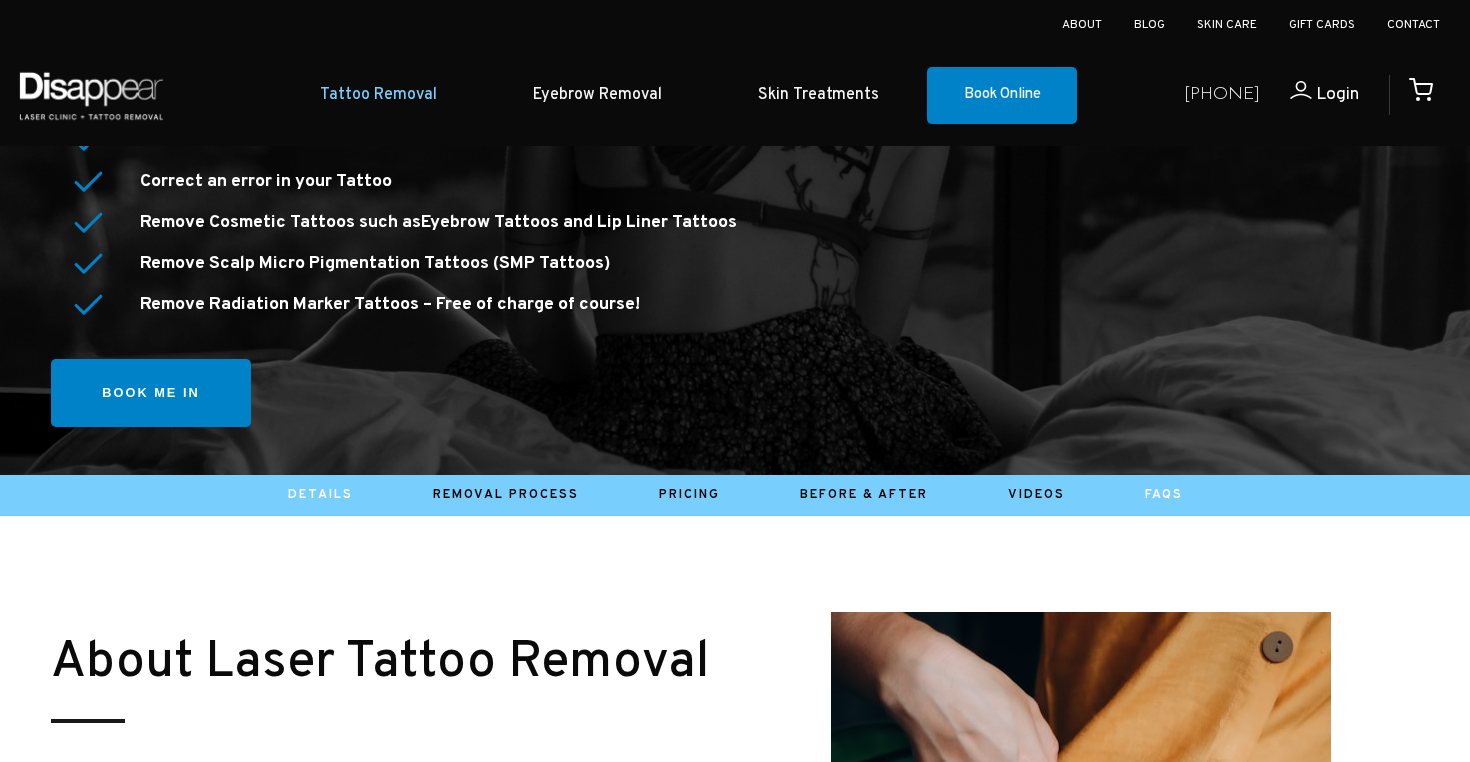 click on "Faqs" at bounding box center (1164, 495) 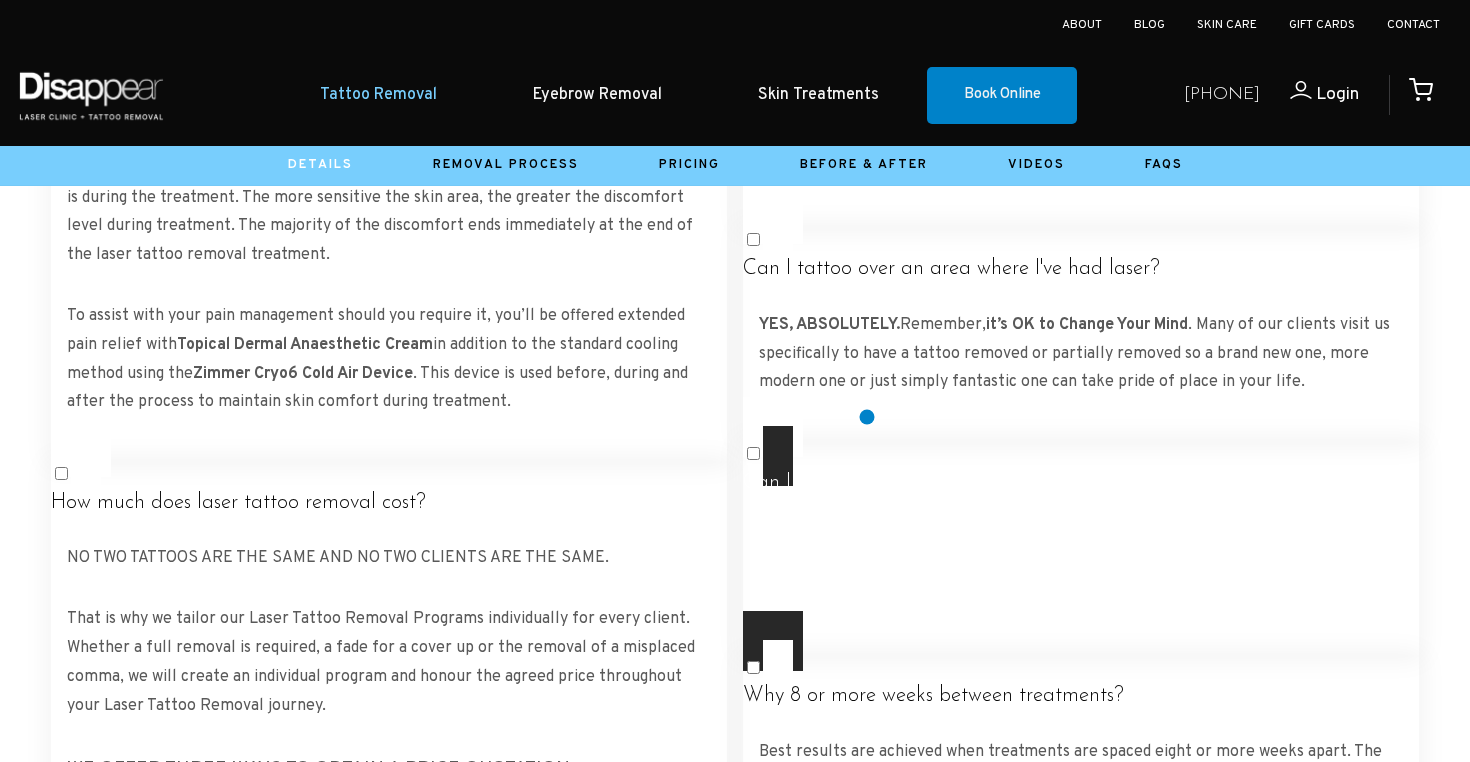 scroll, scrollTop: 3717, scrollLeft: 0, axis: vertical 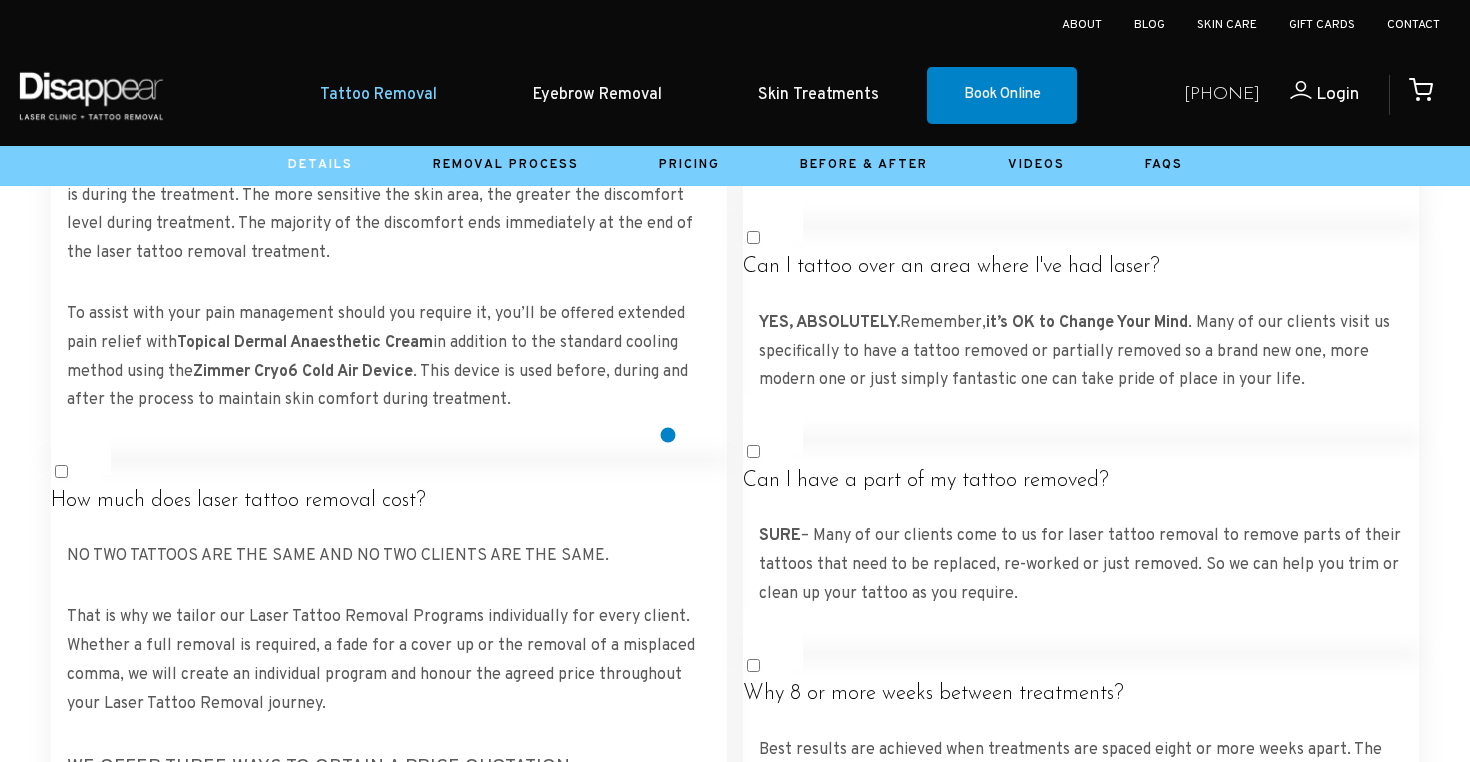 click on "How many treatments can I expect?
Some tattoos may respond to as few as two (2) treatments but most usually require between six (6) to ten (10) treatments to be completely
removed. Some multi-coloured professional tattoos with unique inks, colours and frosting techniques may require from ten (10) to fourteen
(14) treatments. The total number depends on the location of the tattoo, the amount of ink in the tattoo, how deep the tattoo is in the
skin, whether it was a professional or amateur tattoo, your overall health and fitness and other factors as well. Your Disappear Laser
Clinician will assess your tattoo and quote the expected number of laser tattoo removal treatments. Should more treatments be required
beyond the original number, these treatments will be free of charge. For us it’s all about  Incredible
Service and Incredible Results ." at bounding box center (389, 2483) 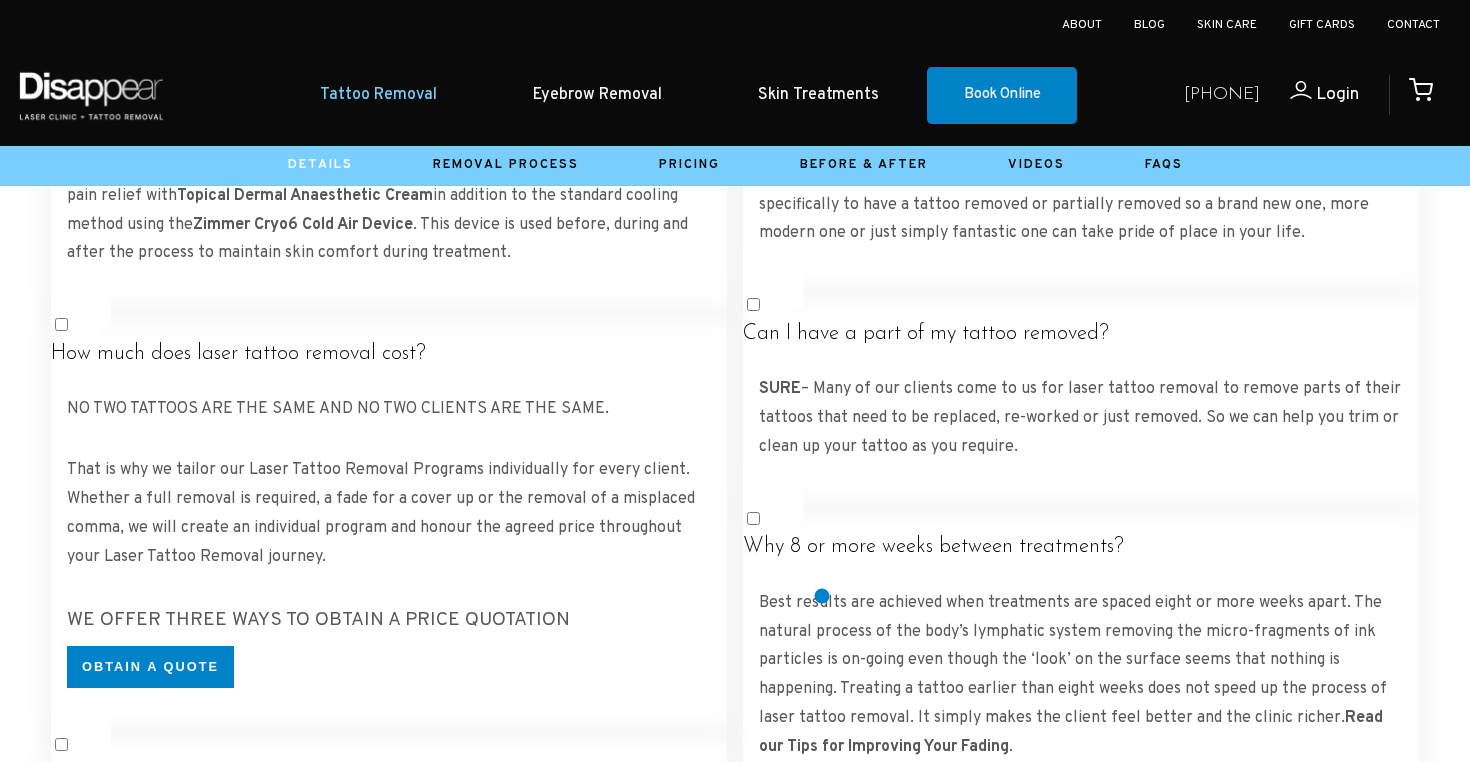 scroll, scrollTop: 3856, scrollLeft: 0, axis: vertical 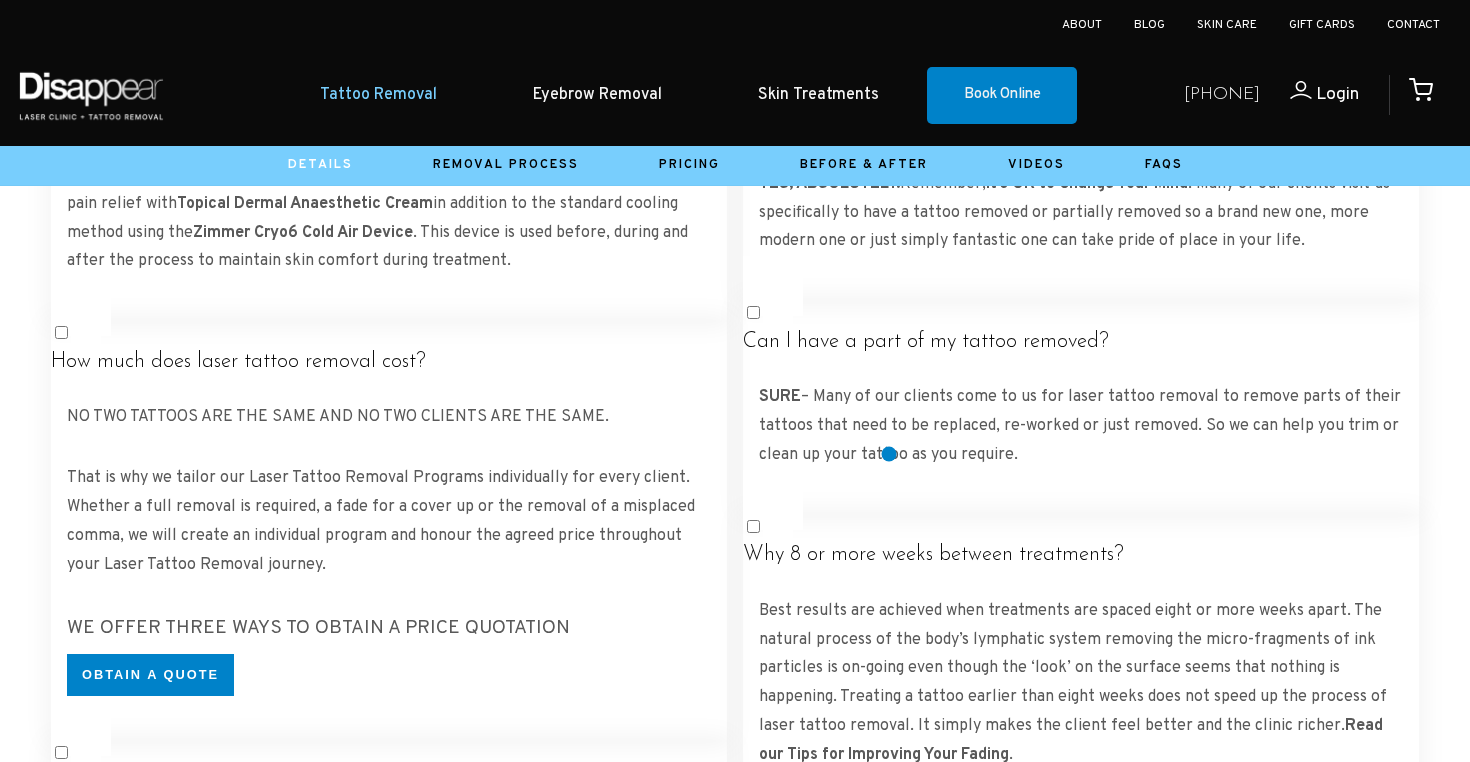 click on "Does the sun impact my treatment?" at bounding box center [1081, 2530] 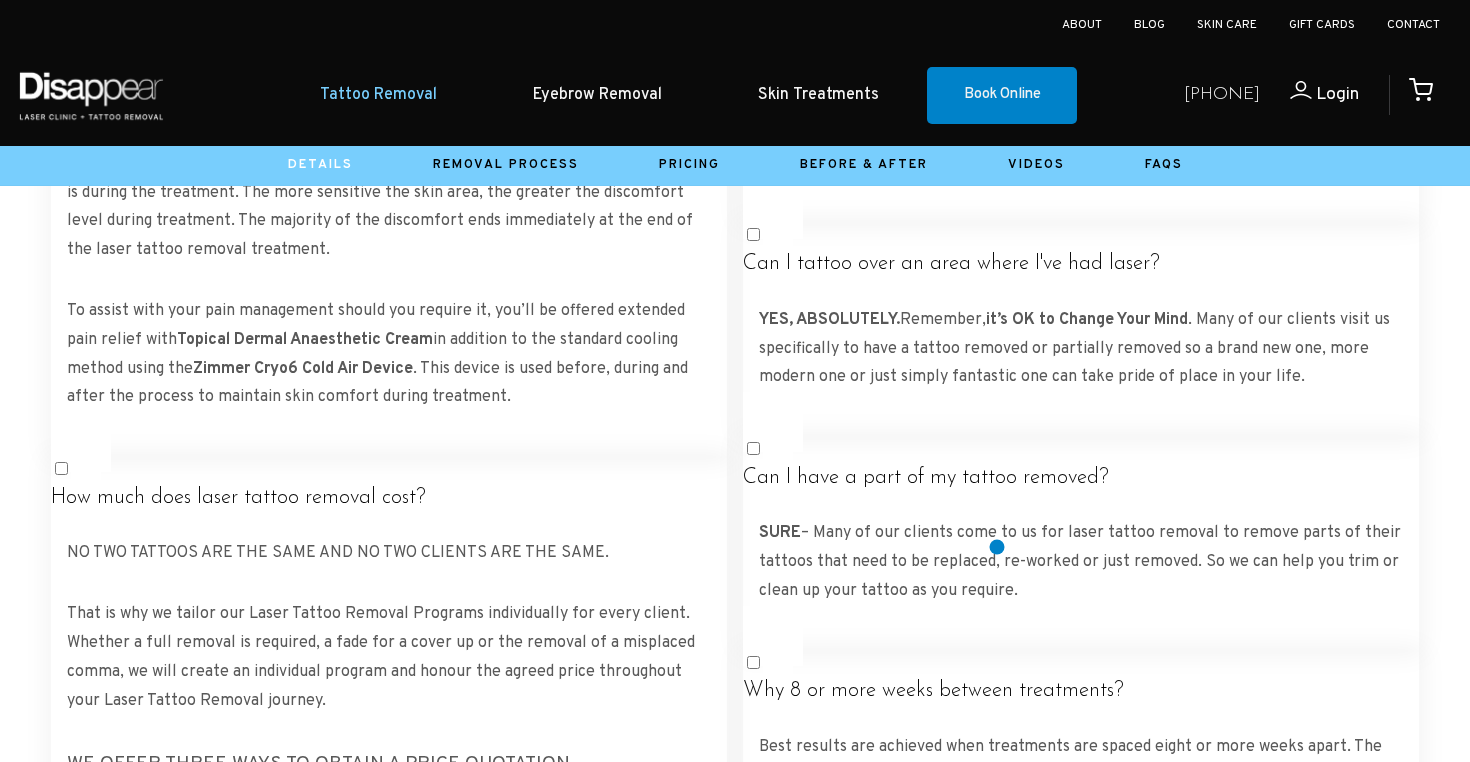 scroll, scrollTop: 3713, scrollLeft: 0, axis: vertical 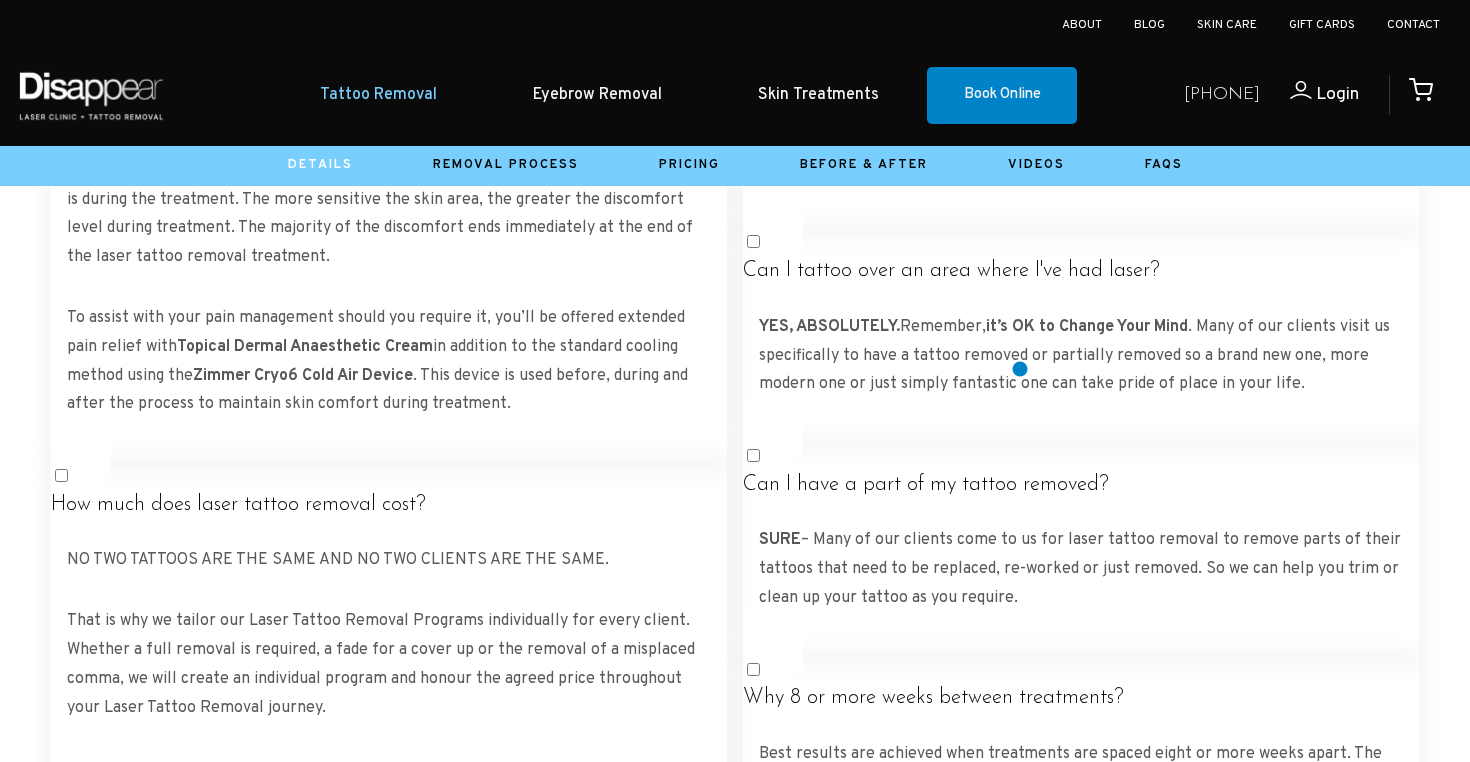 click on "Are there side effects?
Not usually.  The most common complication following laser tattoo removal treatment is an increase in natural skin
pigment. This increased pigment in the skin only lasts a relatively short length of time, usually three months, before it disappears
spontaneously. This is more likely to happen in people who tan relatively easily.
Permanent whitening of the skin can occur following laser tattoo removal treatment and this is more common if a very high energy level is
used, for instance, with the Ruby laser. However, in most people, the whitening of the skin is just a short-lived phenomenon, which recovers
spontaneously over some weeks. Check out our  Gallery to see our results ." at bounding box center (1081, 1166) 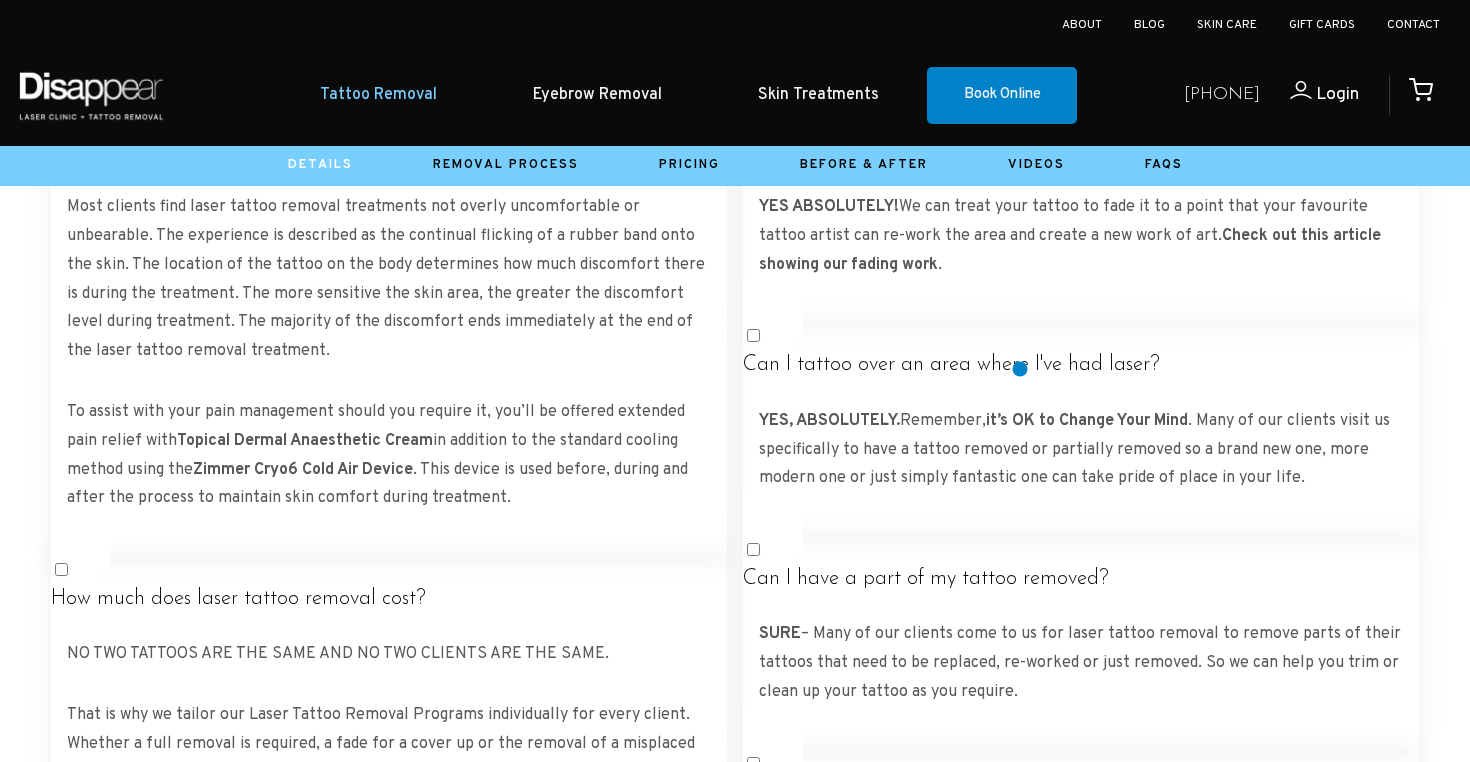 scroll, scrollTop: 3582, scrollLeft: 0, axis: vertical 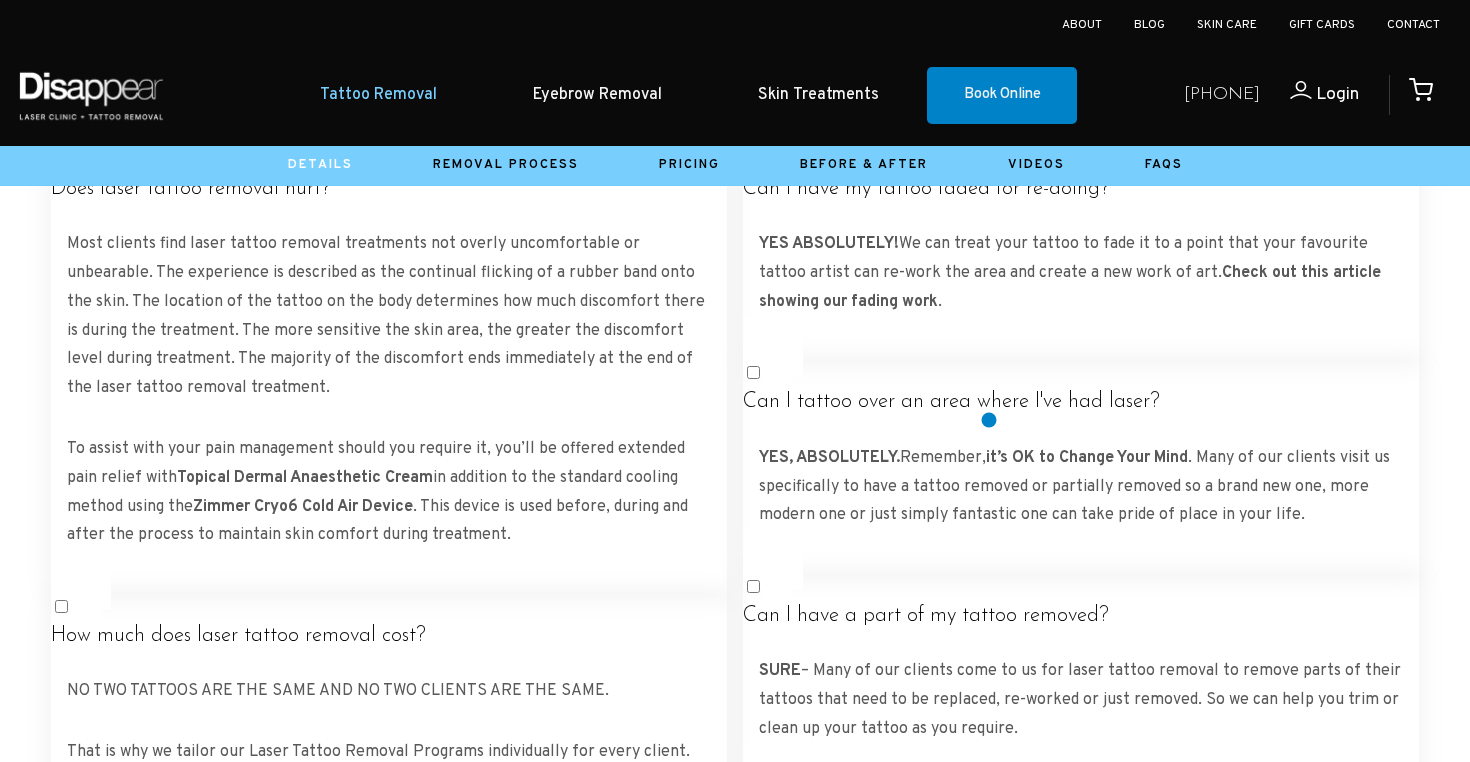click on "Why 8 or more weeks between treatments?" at bounding box center (1081, 829) 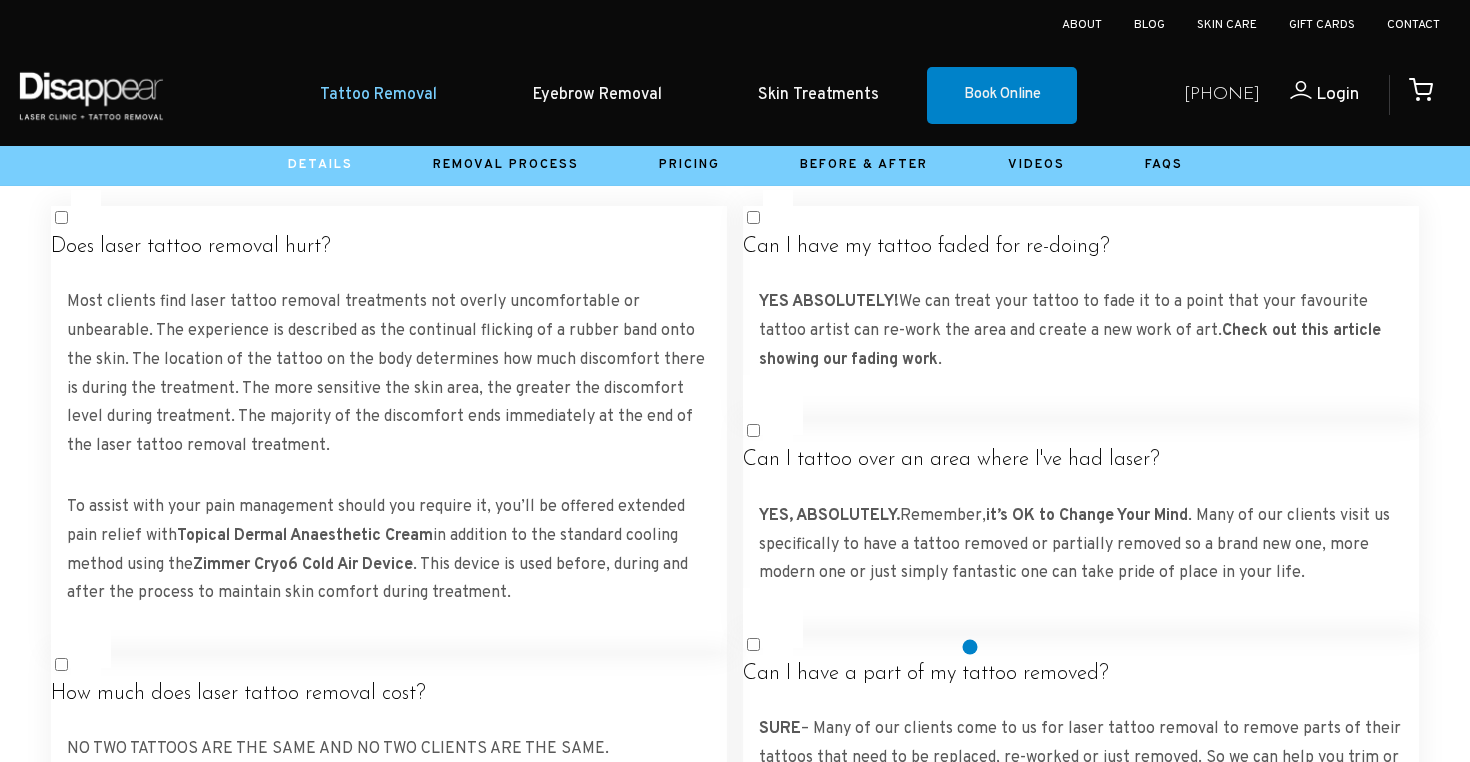scroll, scrollTop: 3524, scrollLeft: 0, axis: vertical 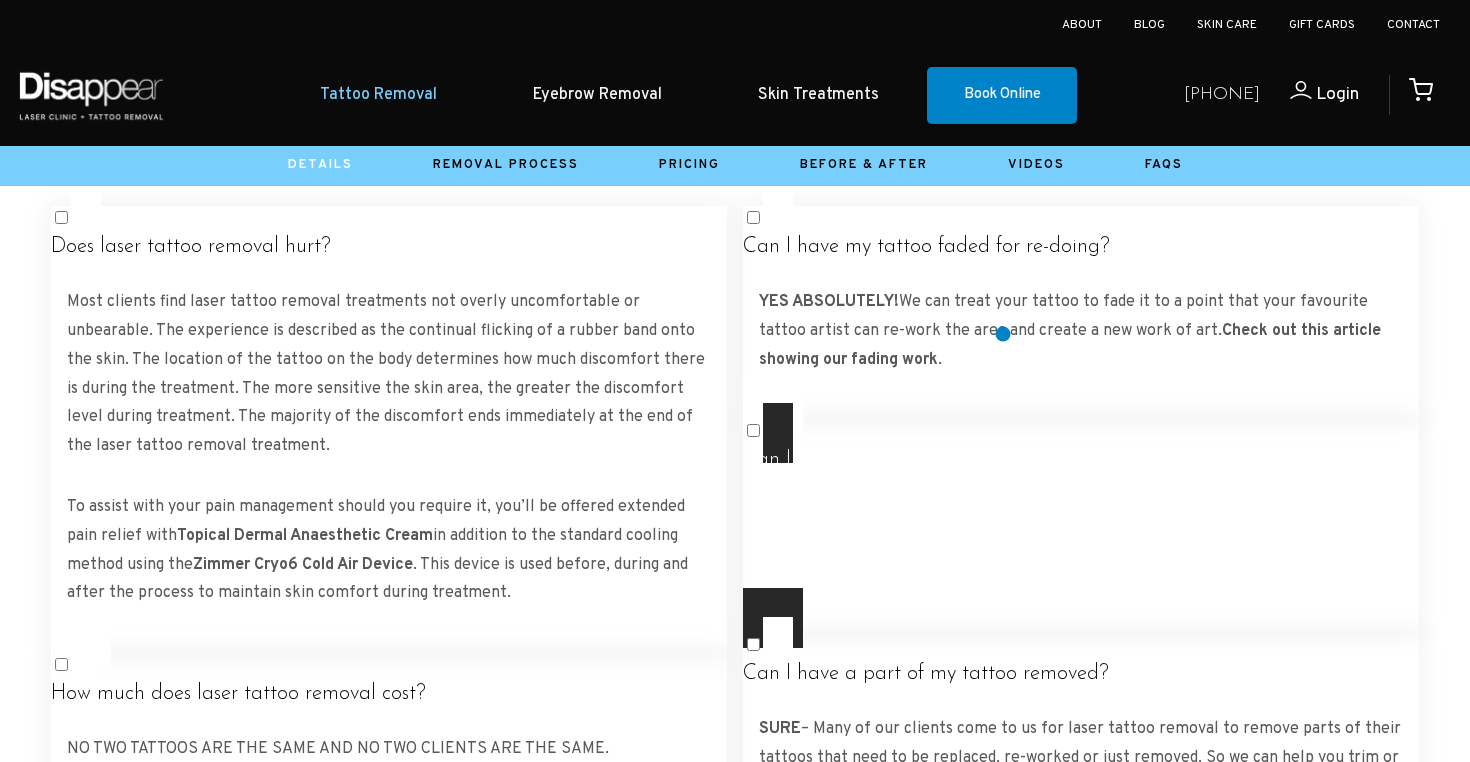 click on "Can I tattoo over an area where I've had laser?
YES, ABSOLUTELY.  Remember,  it’s
OK to Change Your Mind .
Many of our clients visit us specifically to have a tattoo removed or partially removed so a brand new one, more modern one or just
simply fantastic one can take pride of place in your life." at bounding box center [1081, 525] 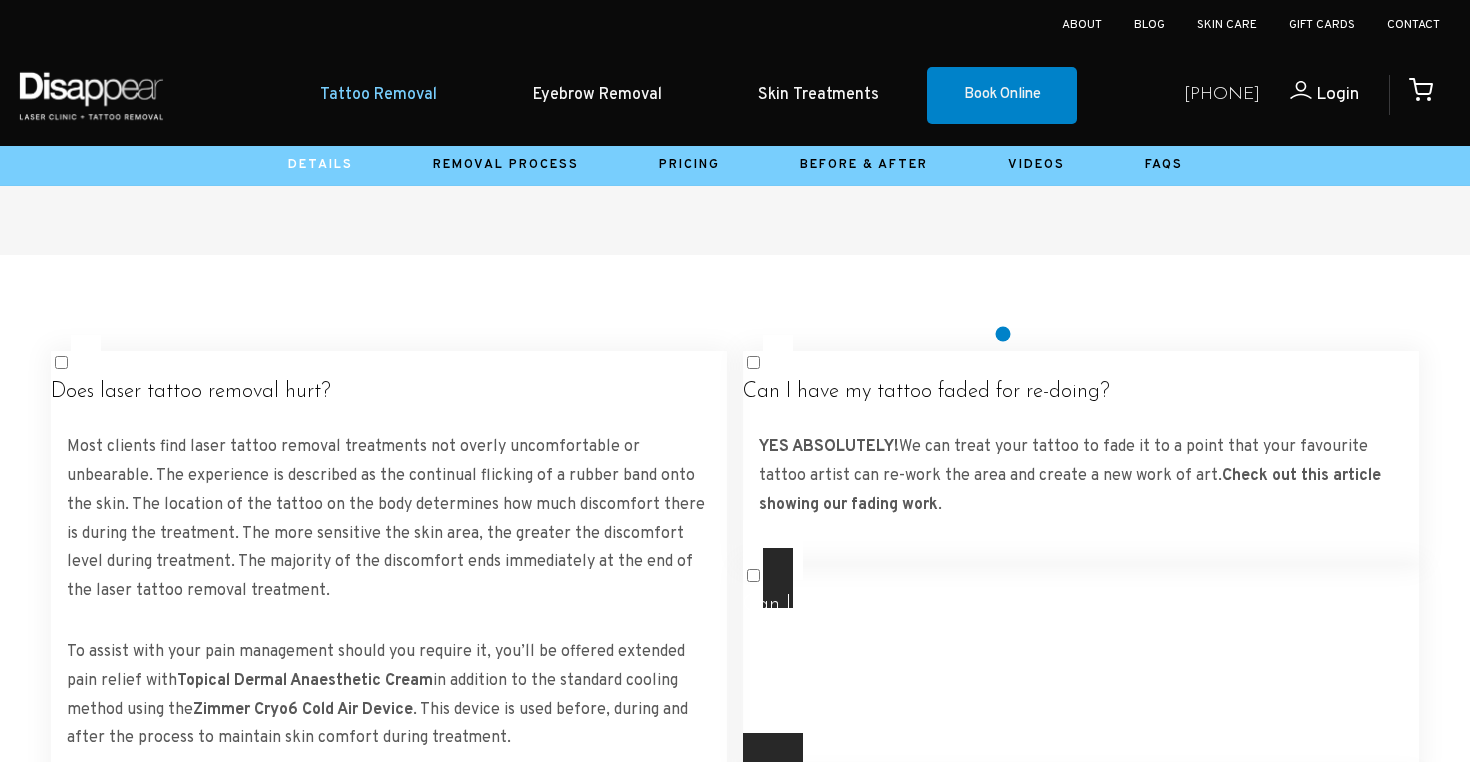scroll, scrollTop: 3362, scrollLeft: 0, axis: vertical 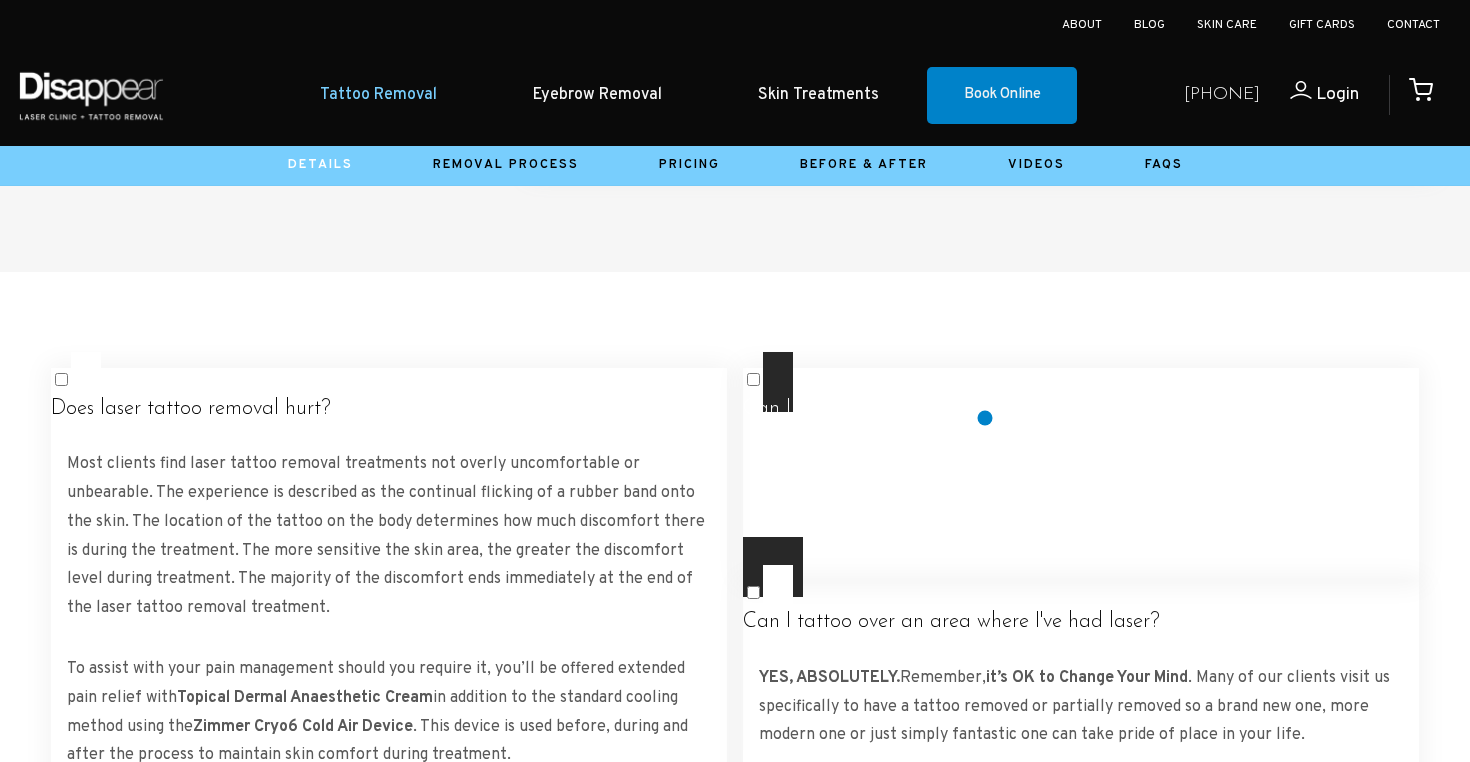 click on "Can I have my tattoo faded for re-doing?
YES ABSOLUTELY!  We can treat your tattoo to fade it to a point that your favourite tattoo artist can re-work the area
and create a new work of art.  Check out this article showing our fading work ." at bounding box center [1081, 474] 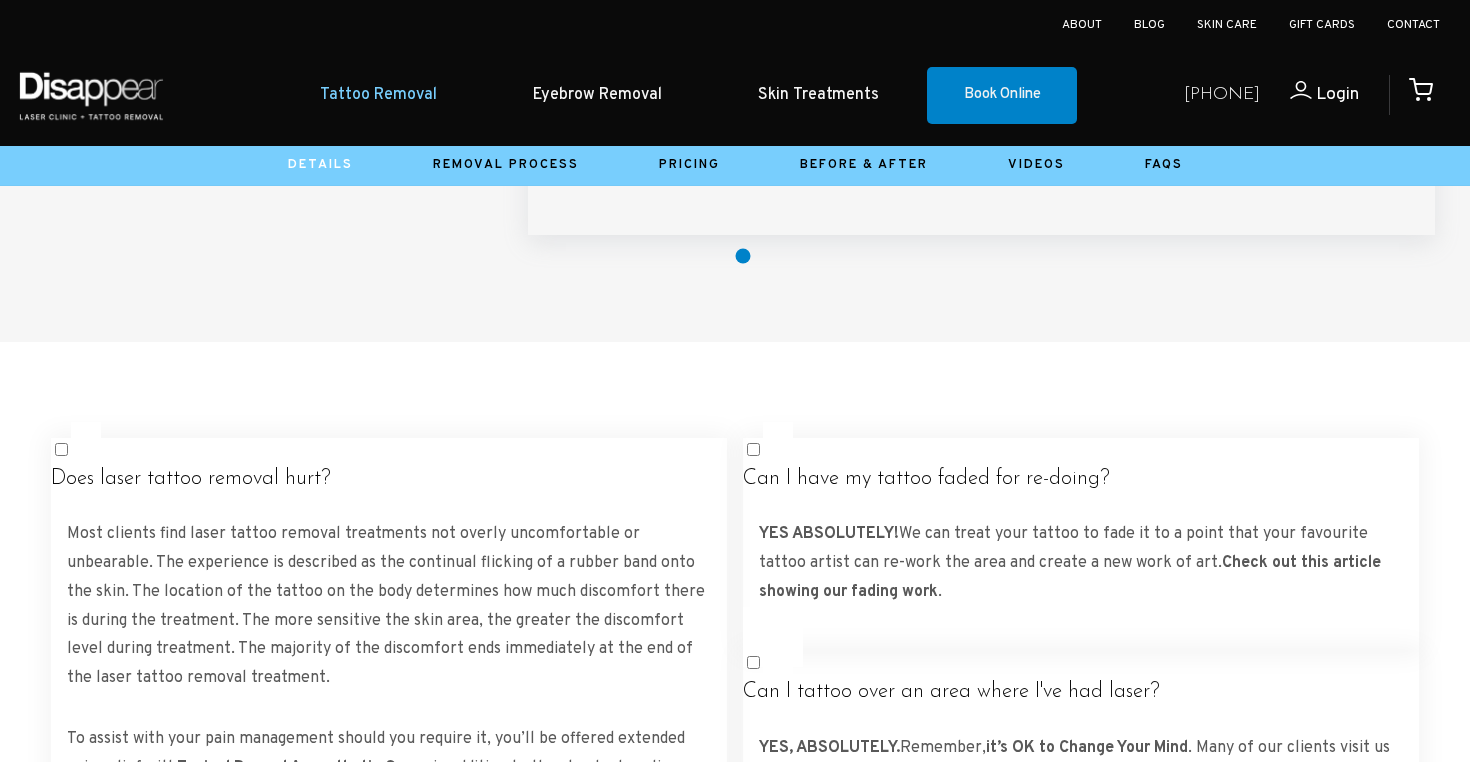 scroll, scrollTop: 3283, scrollLeft: 0, axis: vertical 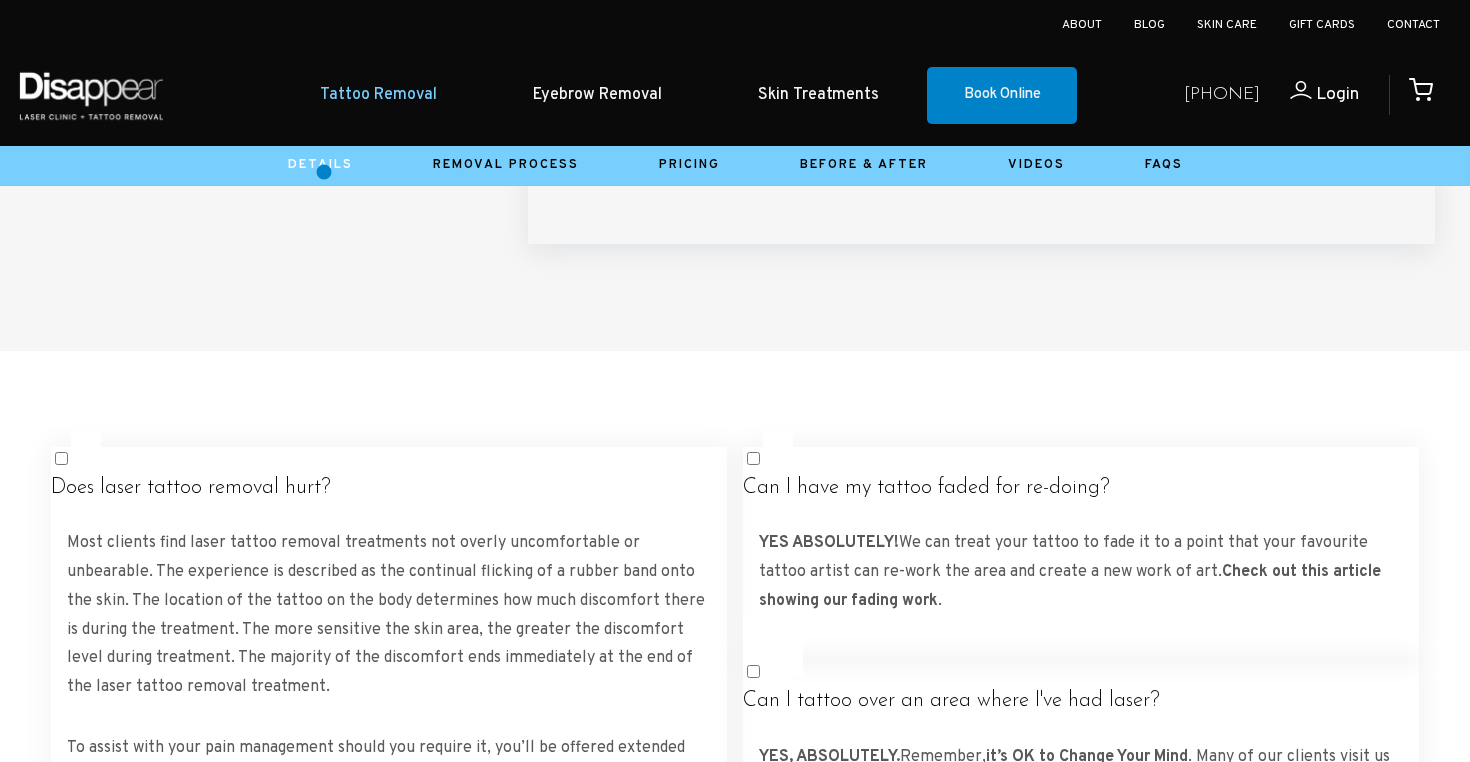 click on "Details" at bounding box center (320, 165) 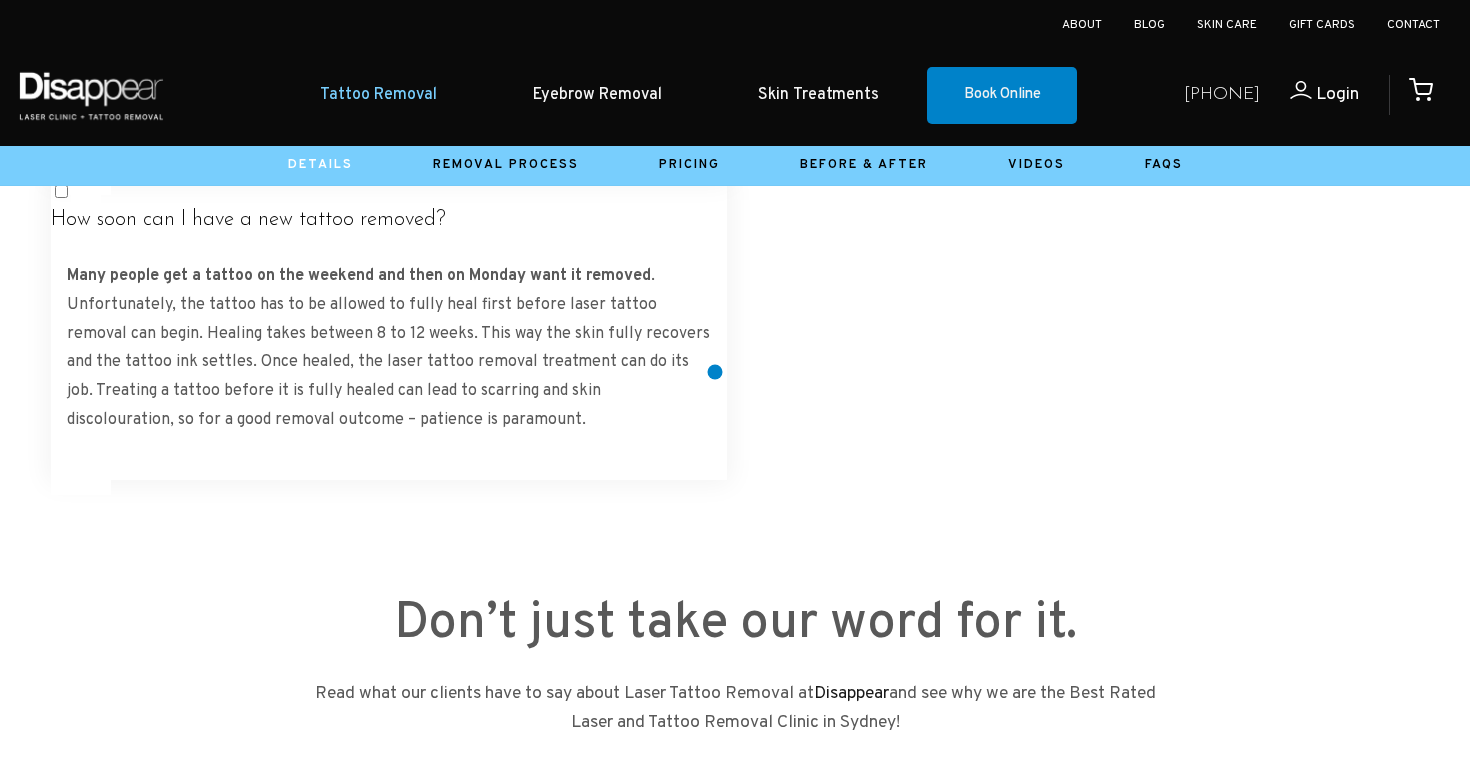 scroll, scrollTop: 6470, scrollLeft: 0, axis: vertical 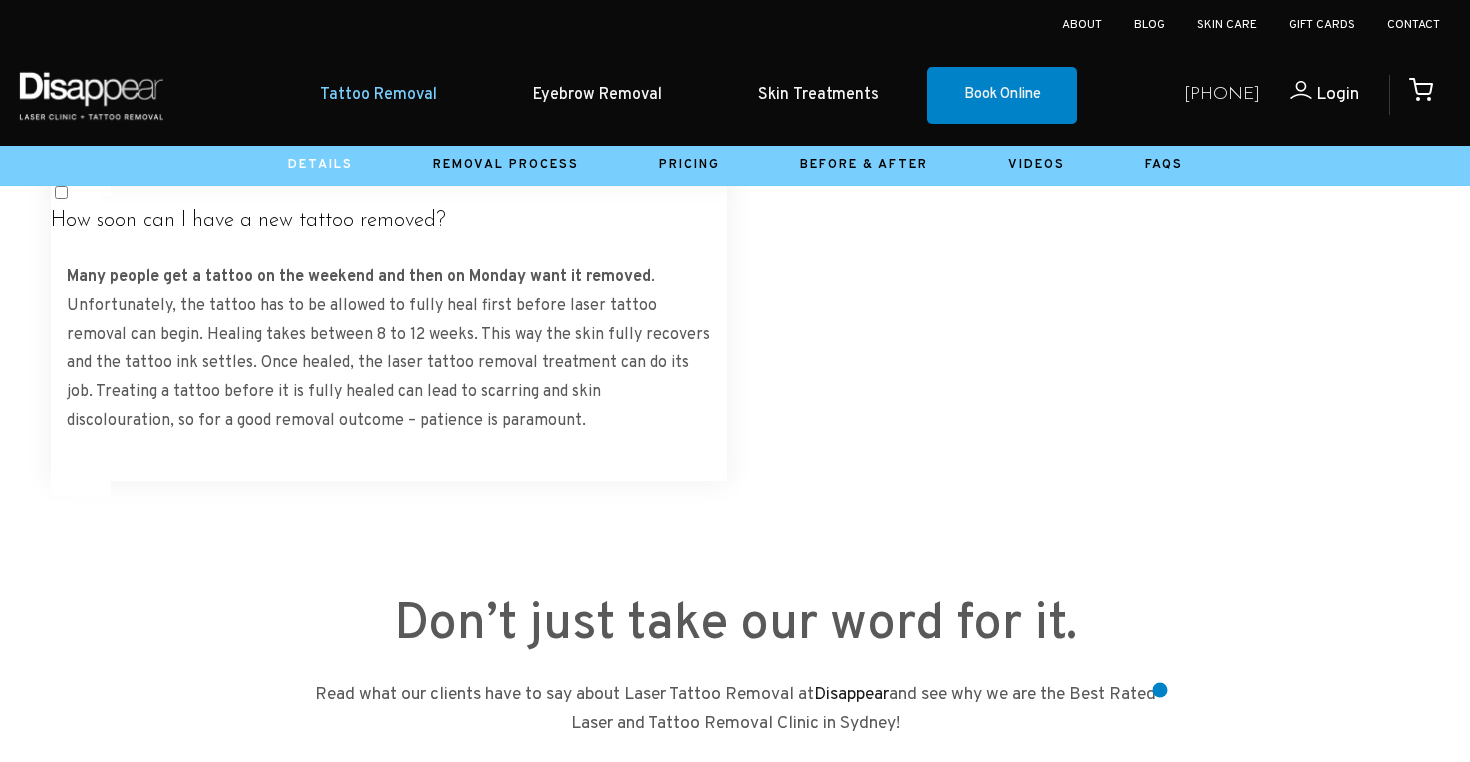 click on "Driving Directions" at bounding box center (1157, 9442) 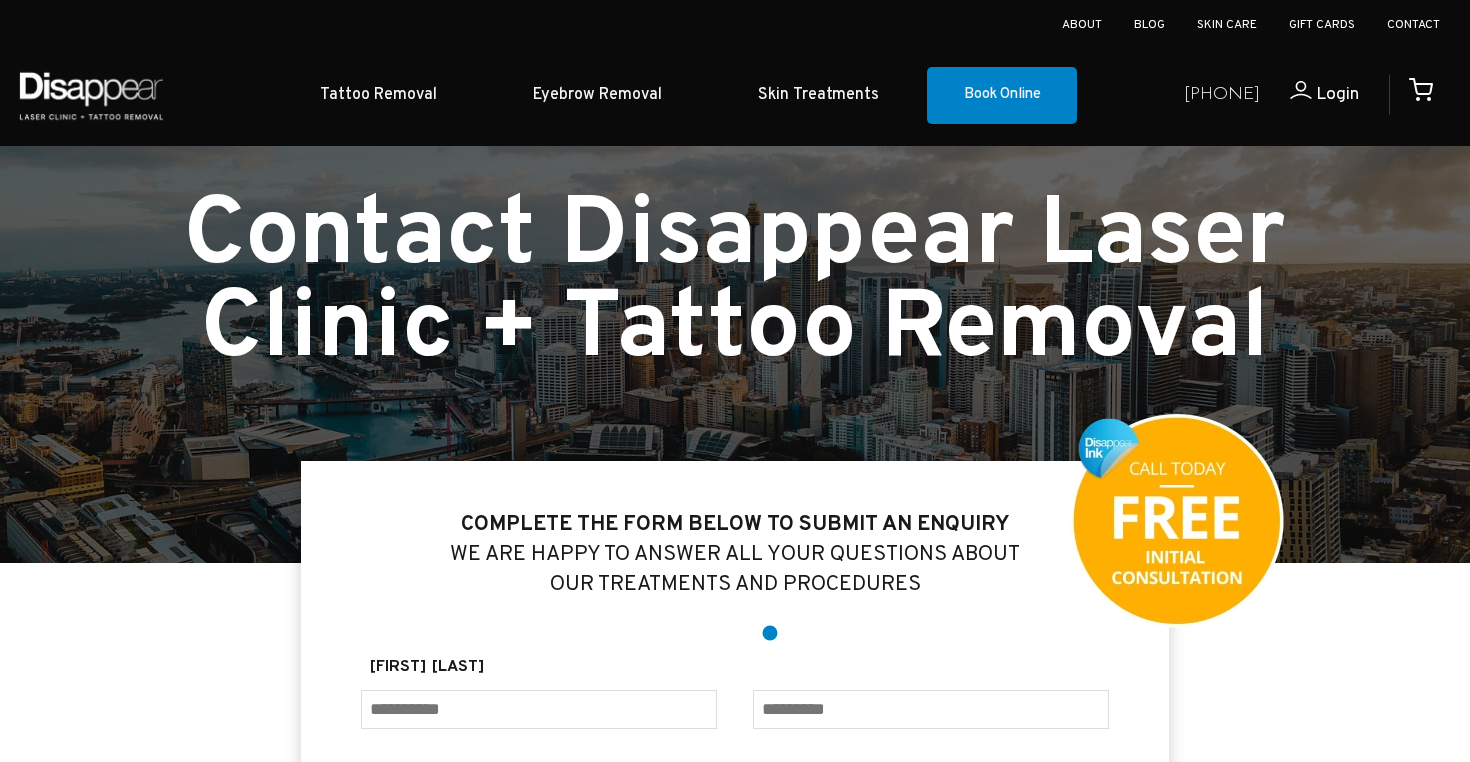 scroll, scrollTop: 1513, scrollLeft: 0, axis: vertical 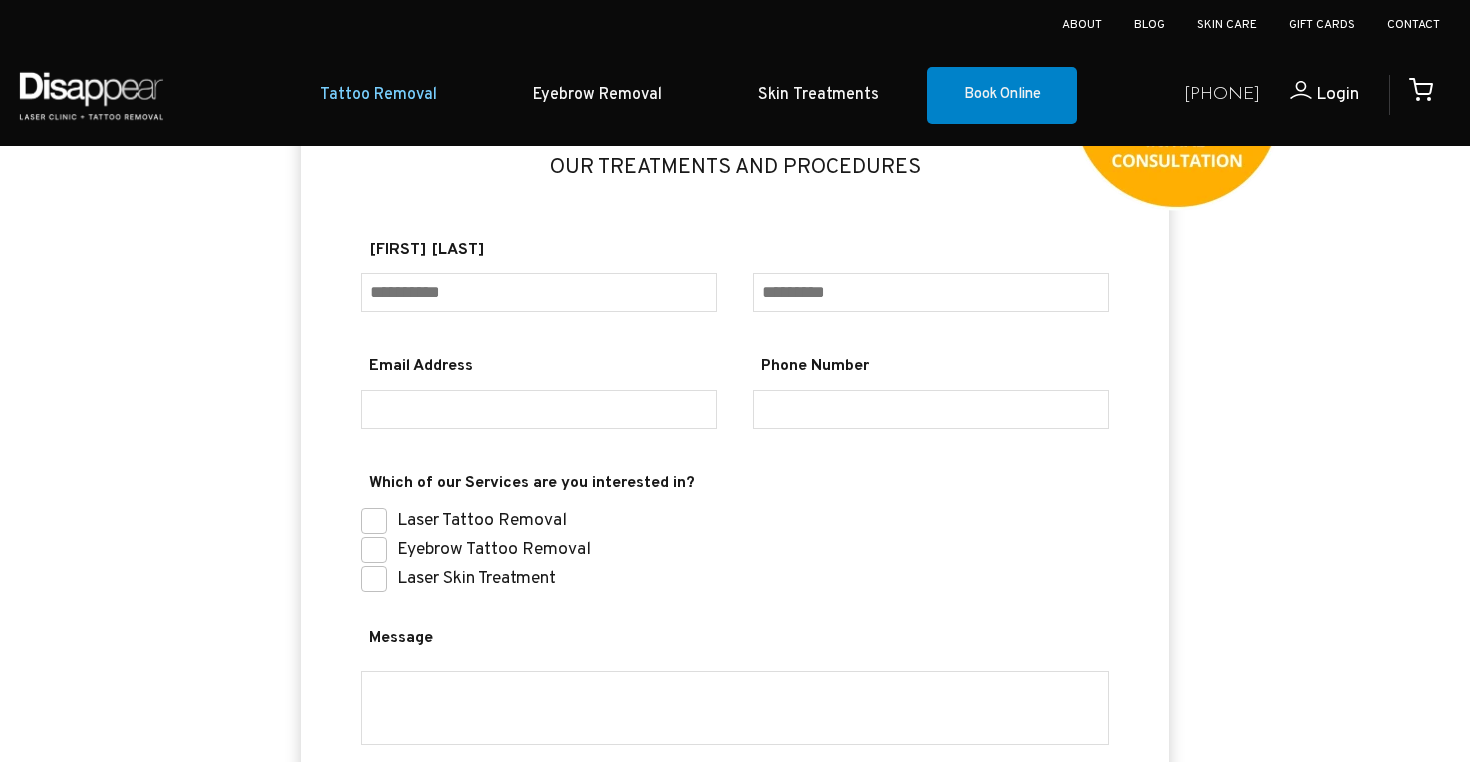 click on "Tattoo Removal" at bounding box center [378, 95] 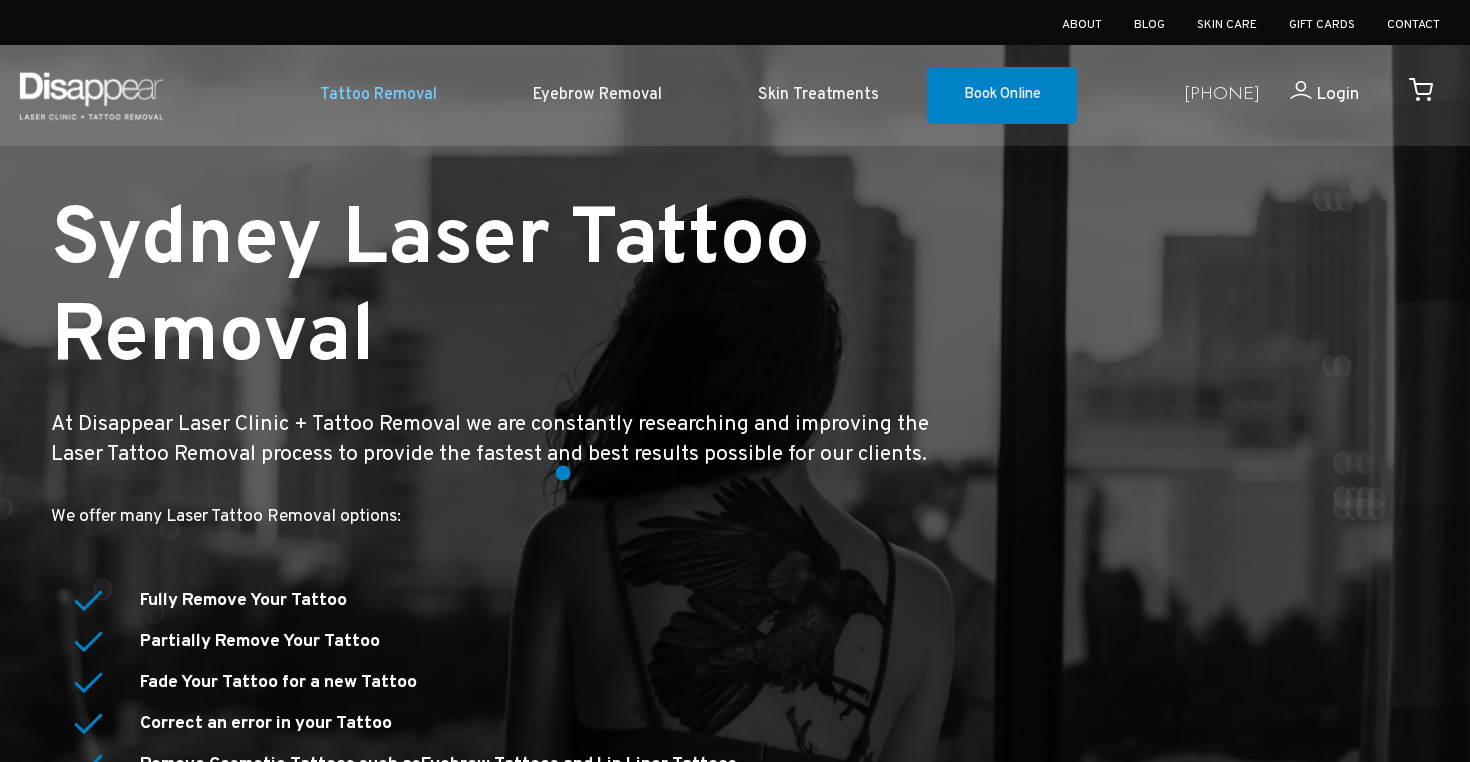 scroll, scrollTop: 0, scrollLeft: 0, axis: both 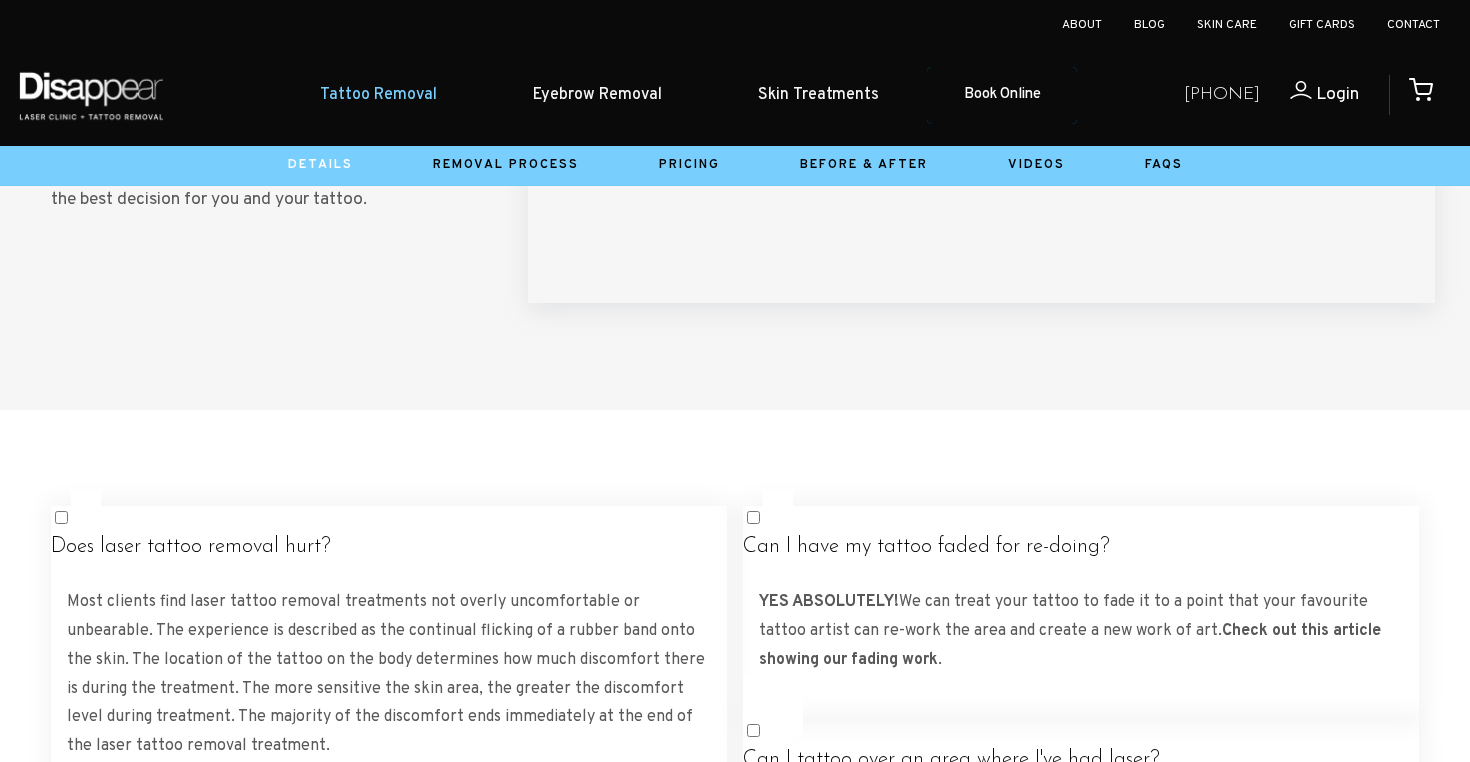 click on "Book Online" at bounding box center (1002, 96) 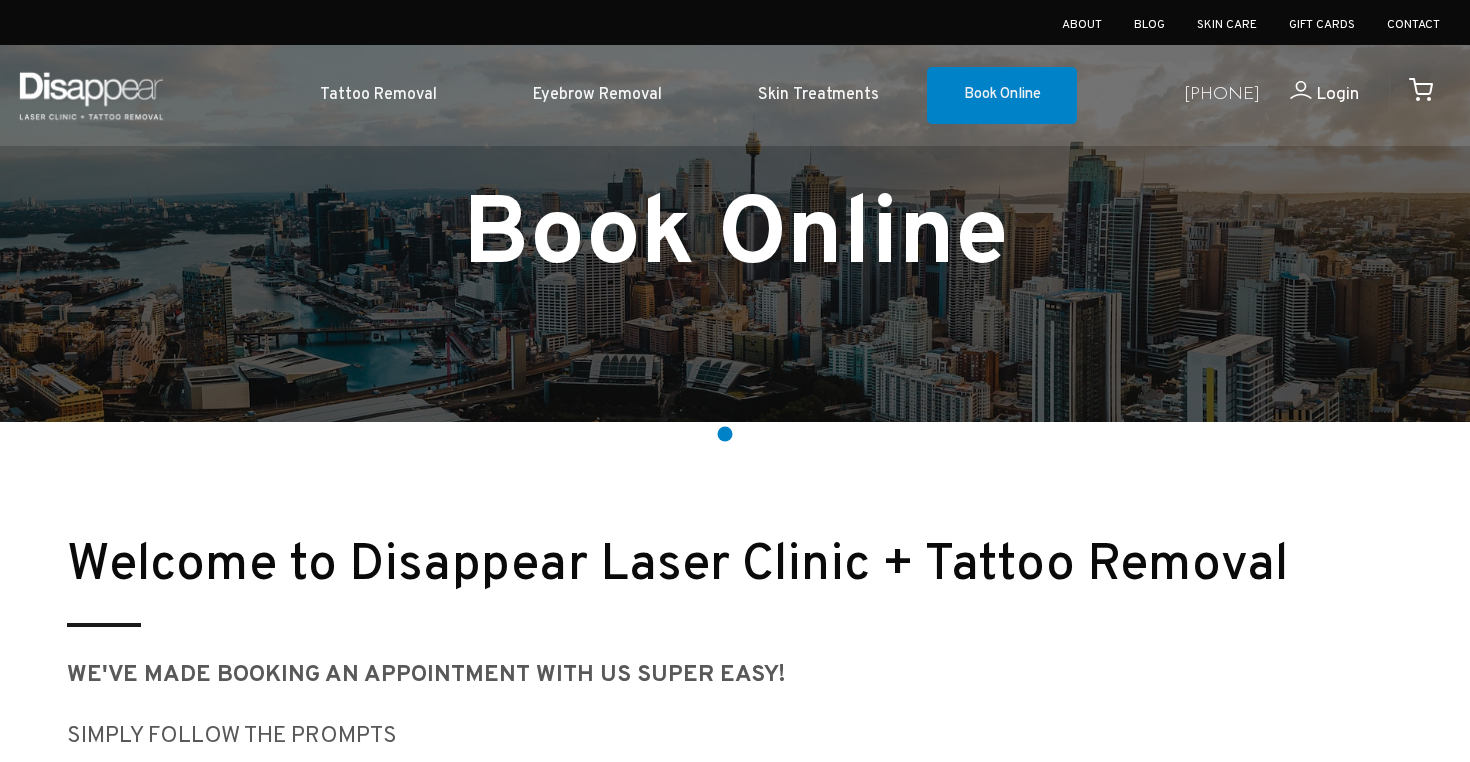 scroll, scrollTop: 0, scrollLeft: 0, axis: both 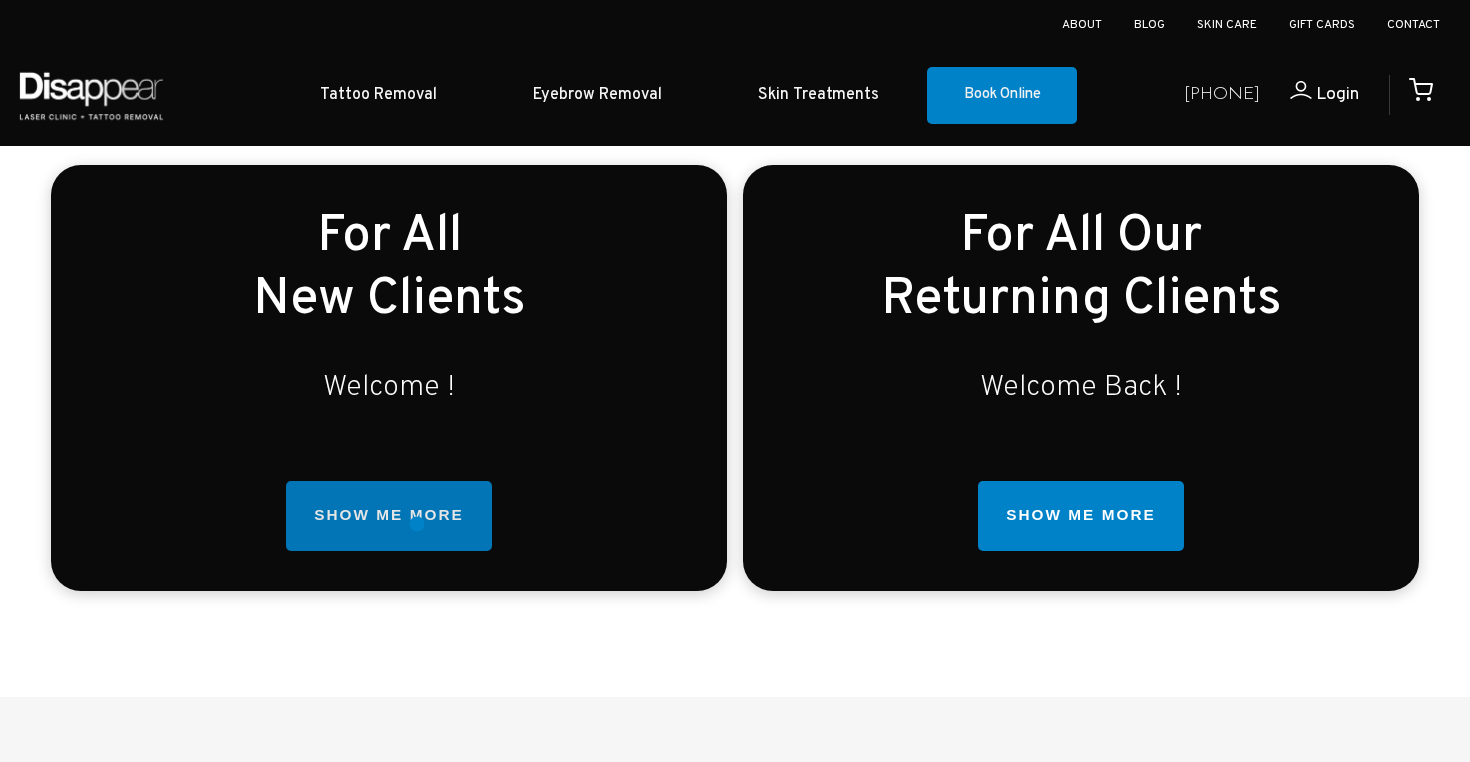 click on "SHOW
ME MORE" at bounding box center [388, 516] 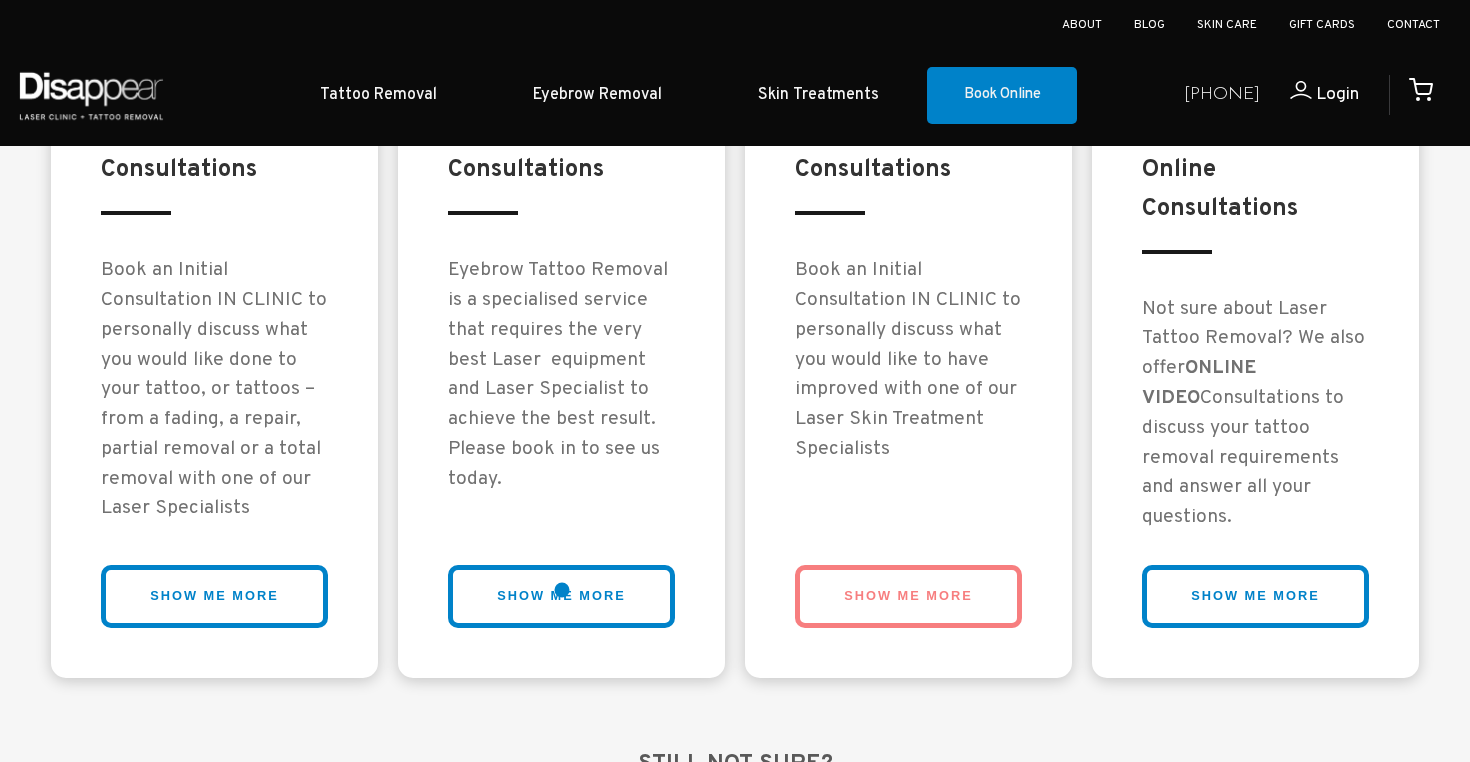 scroll, scrollTop: 1825, scrollLeft: 0, axis: vertical 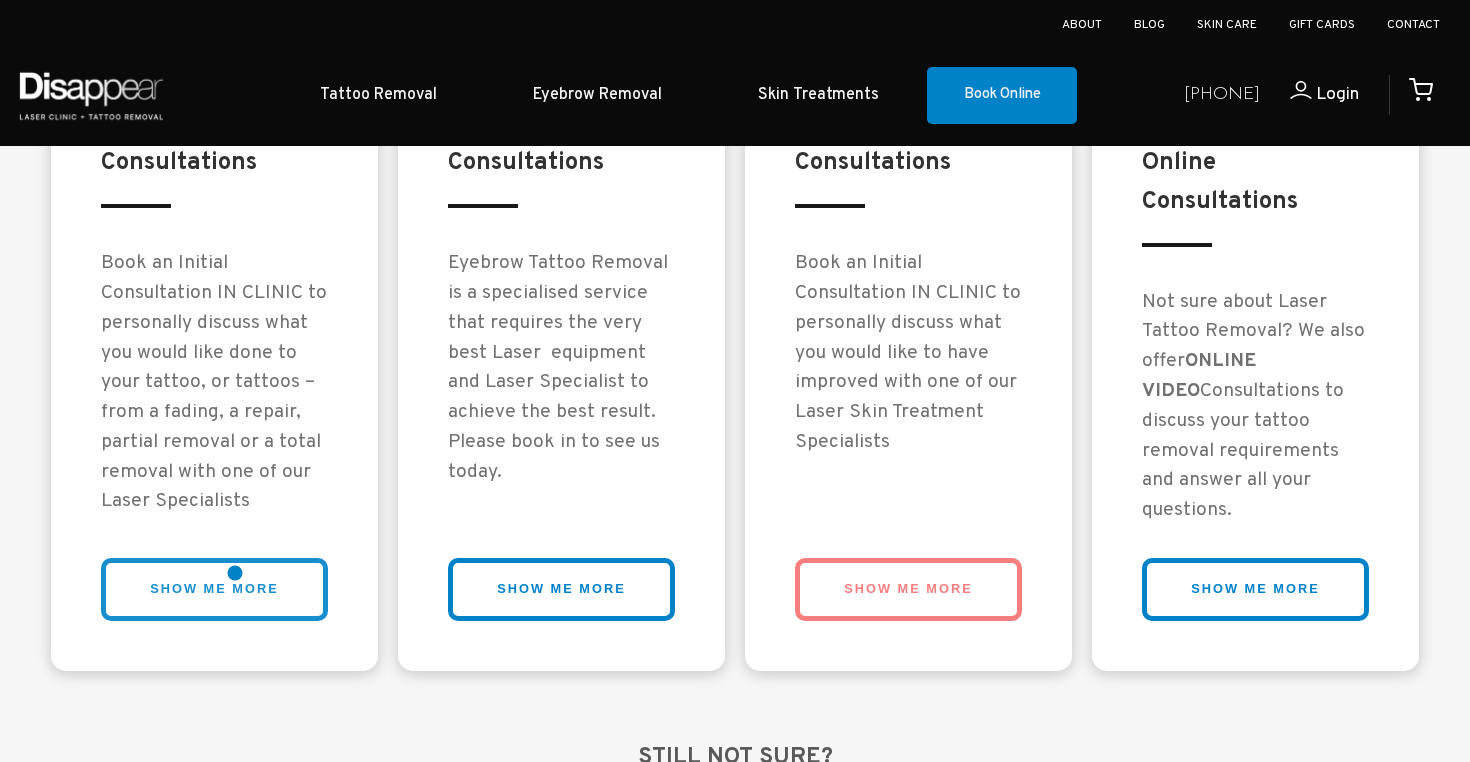 click on "SHOW
ME MORE" at bounding box center (214, 589) 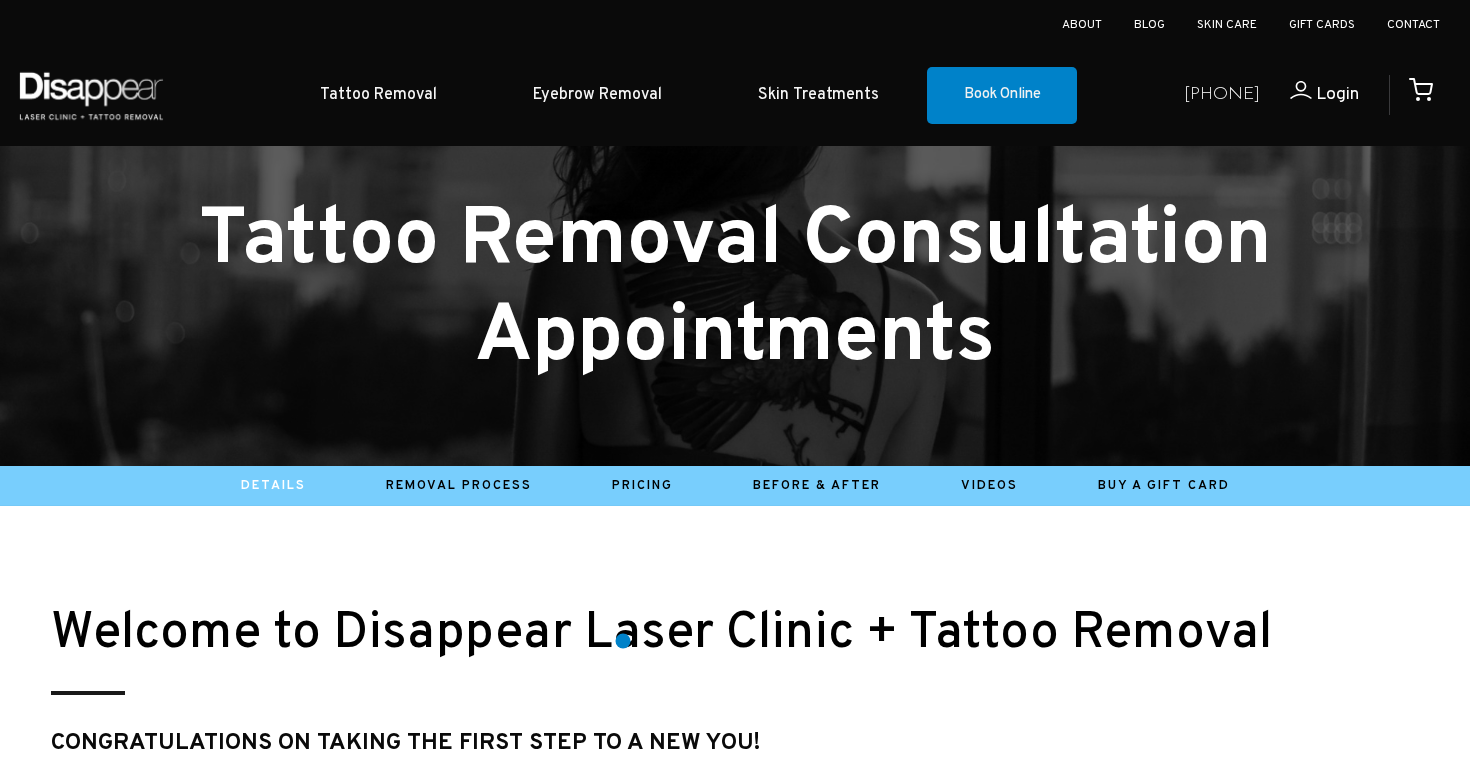 scroll, scrollTop: 533, scrollLeft: 0, axis: vertical 